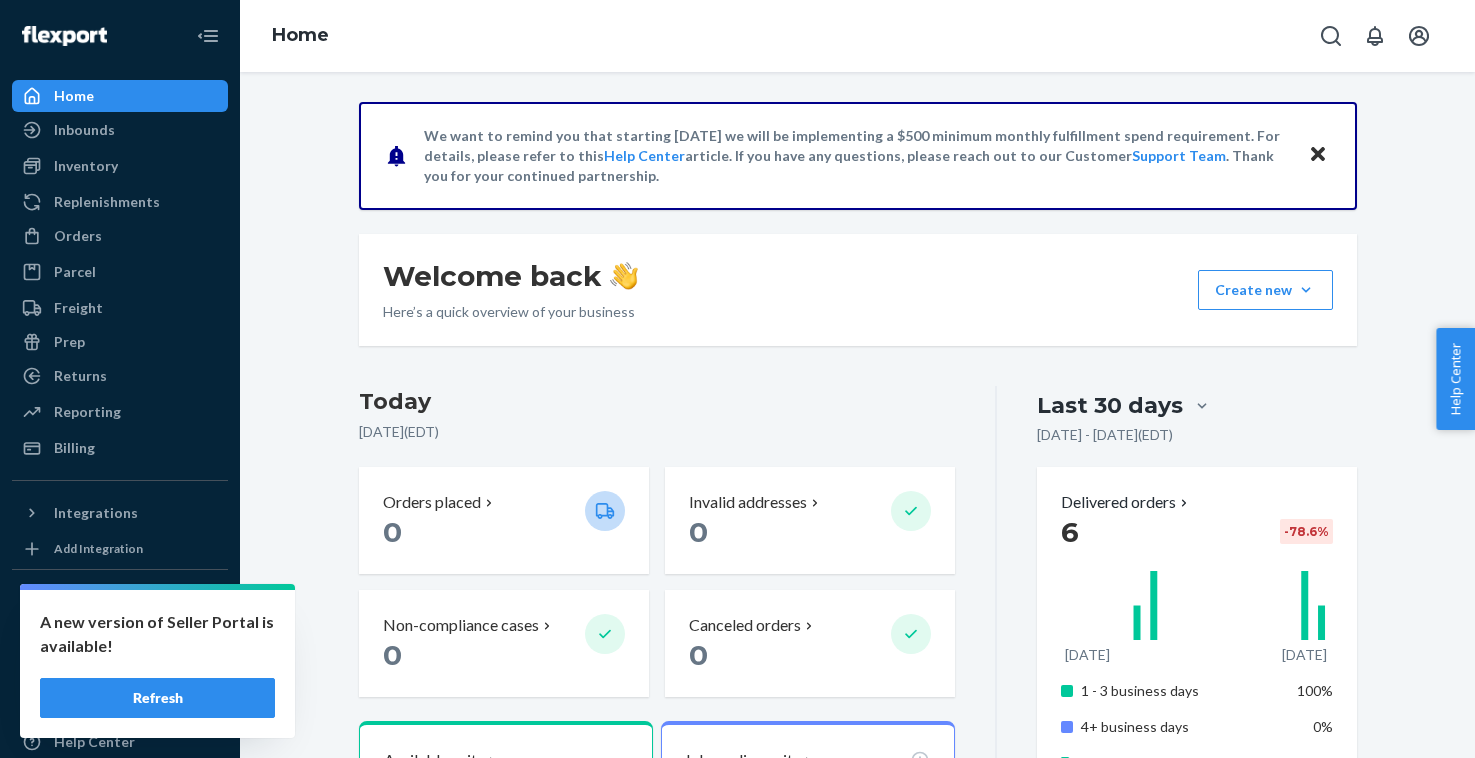 scroll, scrollTop: 0, scrollLeft: 0, axis: both 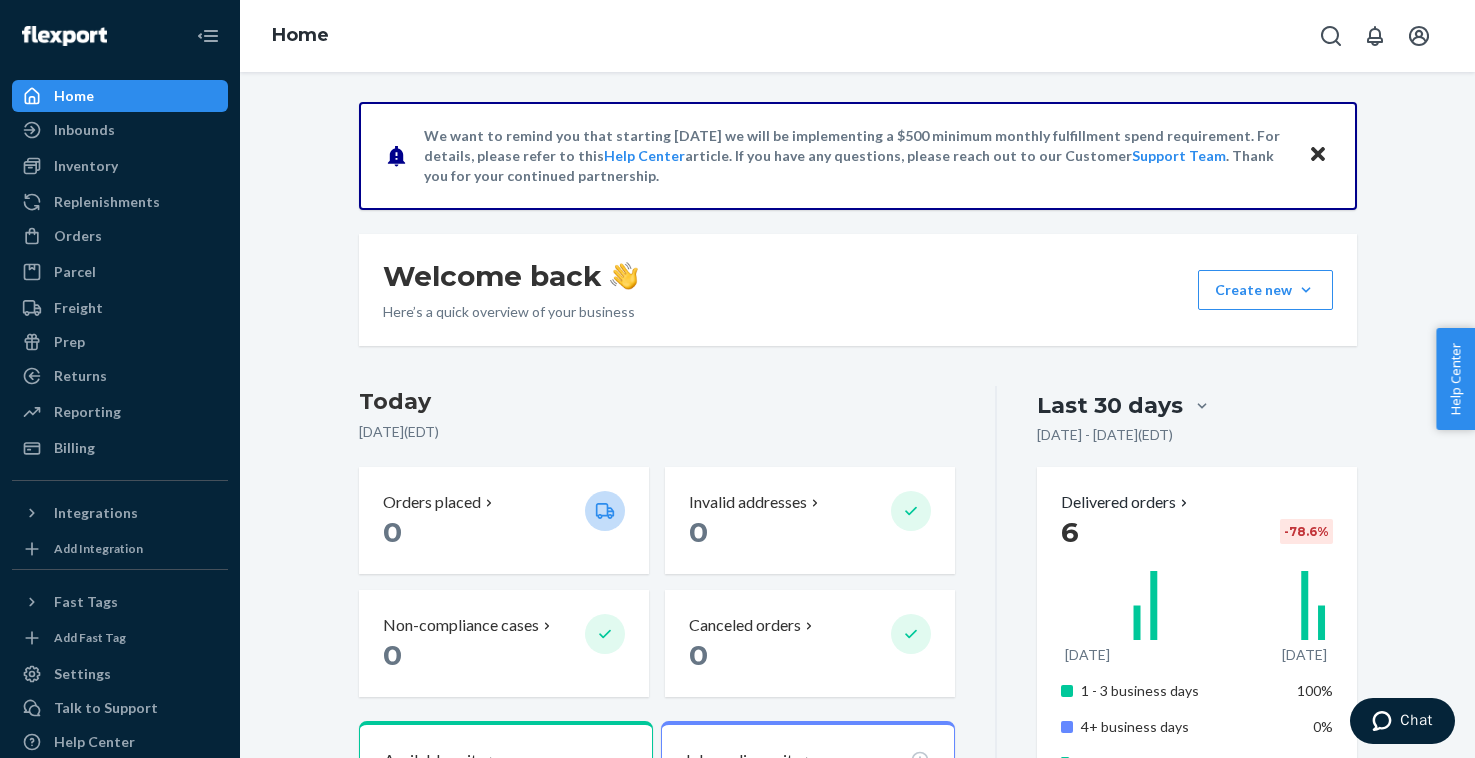 click on "We want to remind you that starting July 1, 2025 we will be implementing a $500 minimum monthly fulfillment spend requirement. For details, please refer to this  Help Center  article. If you have any questions, please reach out to our Customer  Support Team . Thank you for your continued partnership. Welcome back  Here’s a quick overview of your business Create new Create new inbound Create new order Create new product Today July 14, 2025  ( EDT ) Orders placed   0   Invalid addresses   0   Non-compliance cases   0   Canceled orders   0   Available units 14.3k Ready for fulfillment Inbounding units 0 No shipments receiving, forwarding, in transit, or ready to ship Popular SKUs to replenish No recommendations yet. We’ll show you popular SKUs that are running low so you never miss a sale. Shopify Expect $0 additional shipping cost per unit. Add badge Last 30 days Jun 14, 2025 - Jul 14, 2025  ( EDT ) Delivered orders 6 -78.6 % Jun 14 Jul 14 1 - 3 business days 100% 4+ business days 0% Set up Fast Tag badges" at bounding box center [857, 855] 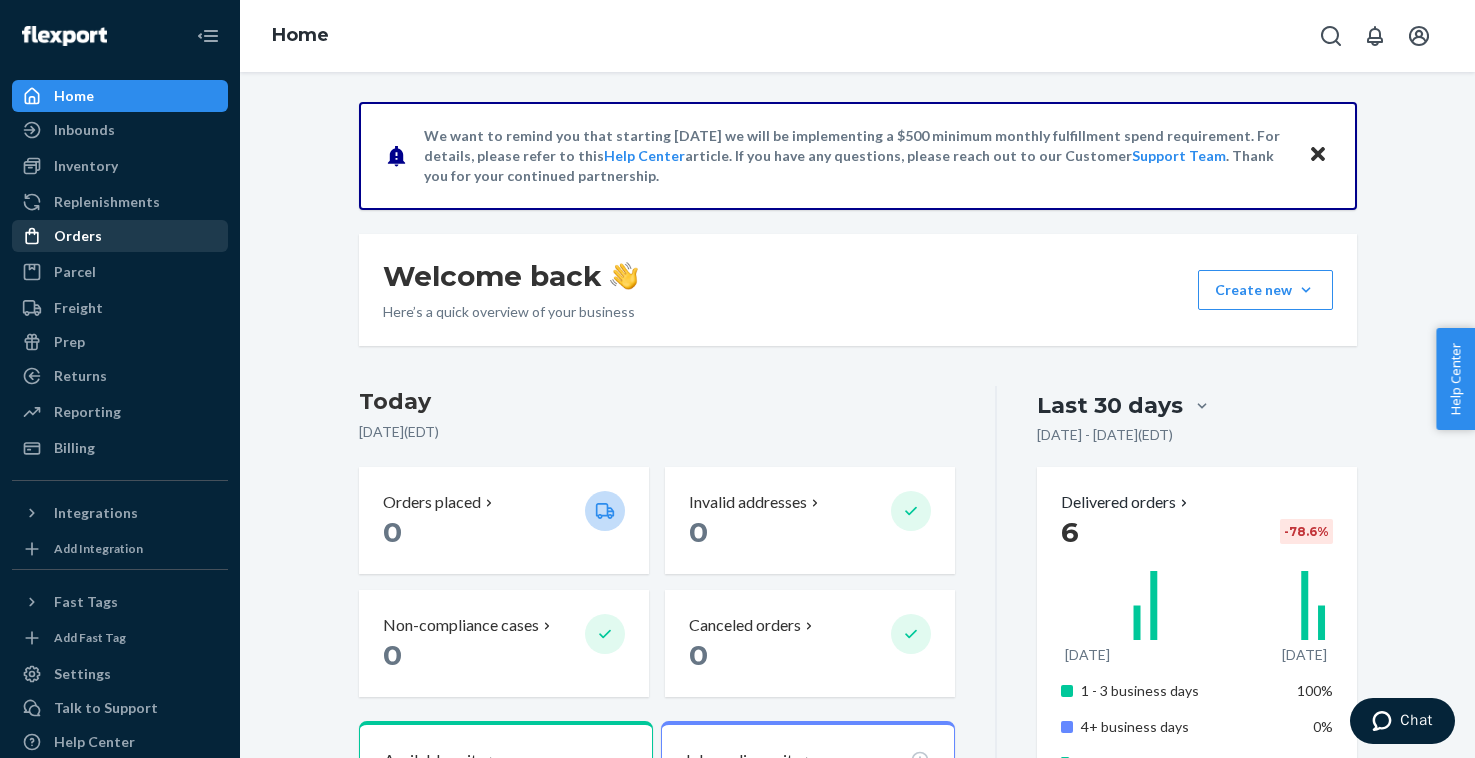 scroll, scrollTop: 0, scrollLeft: 0, axis: both 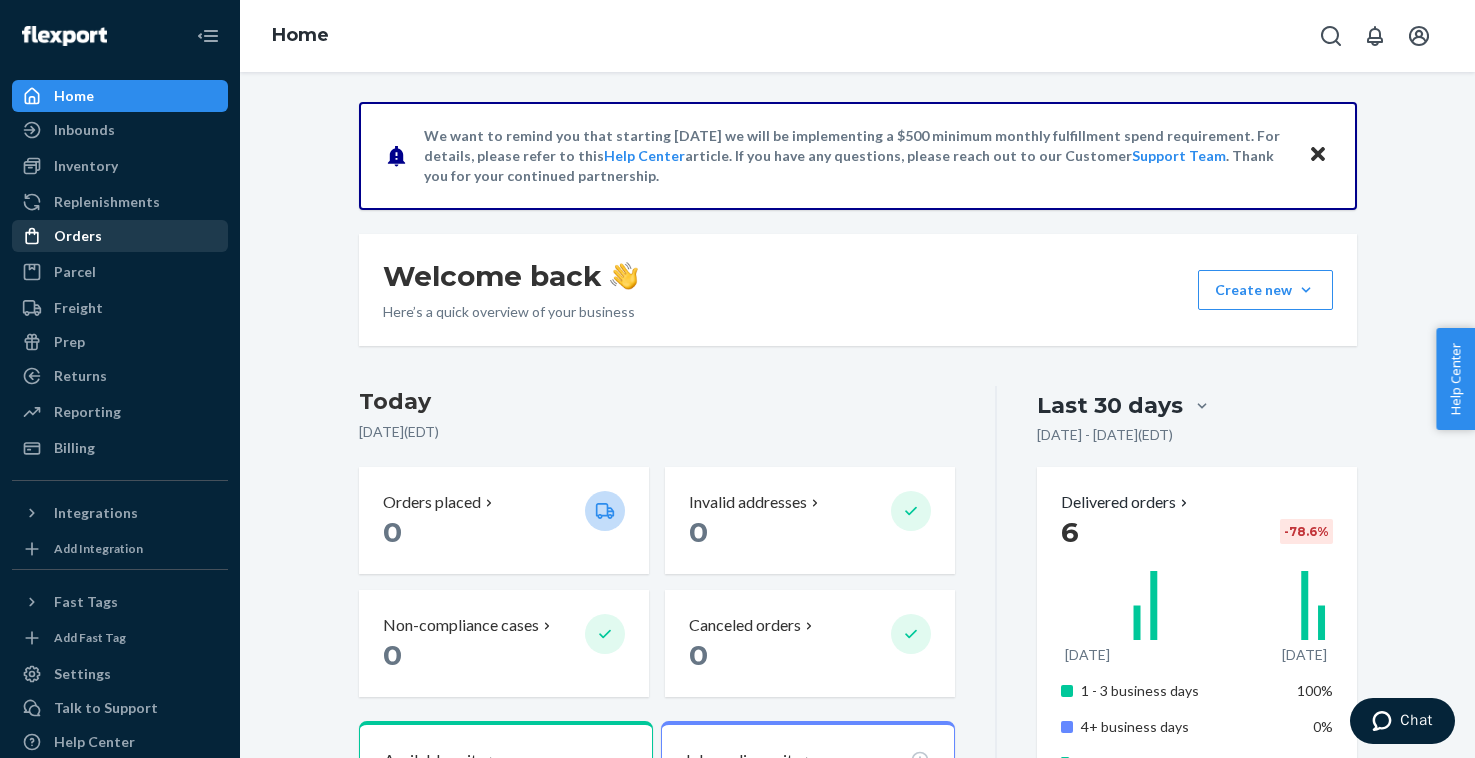 click on "Orders" at bounding box center (120, 236) 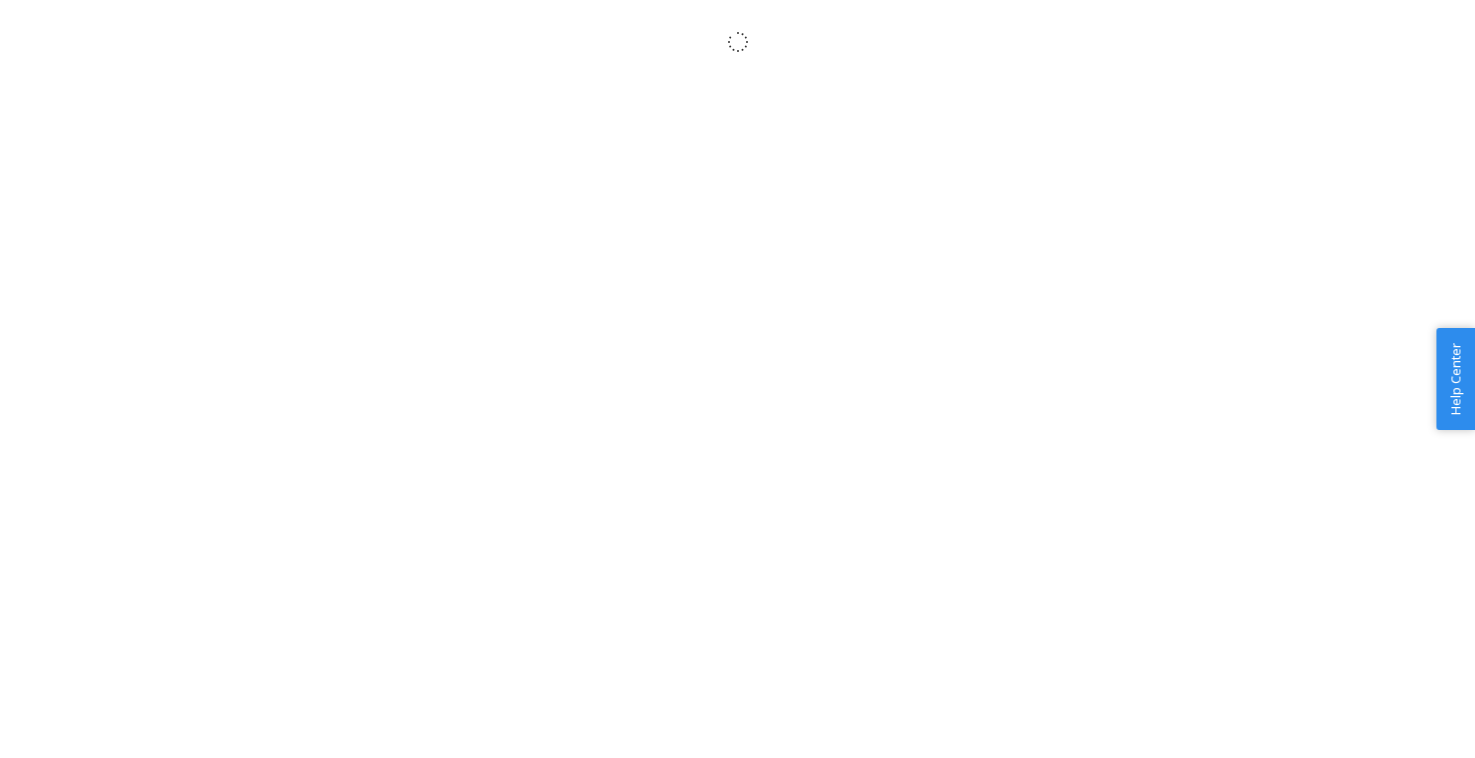 scroll, scrollTop: 0, scrollLeft: 0, axis: both 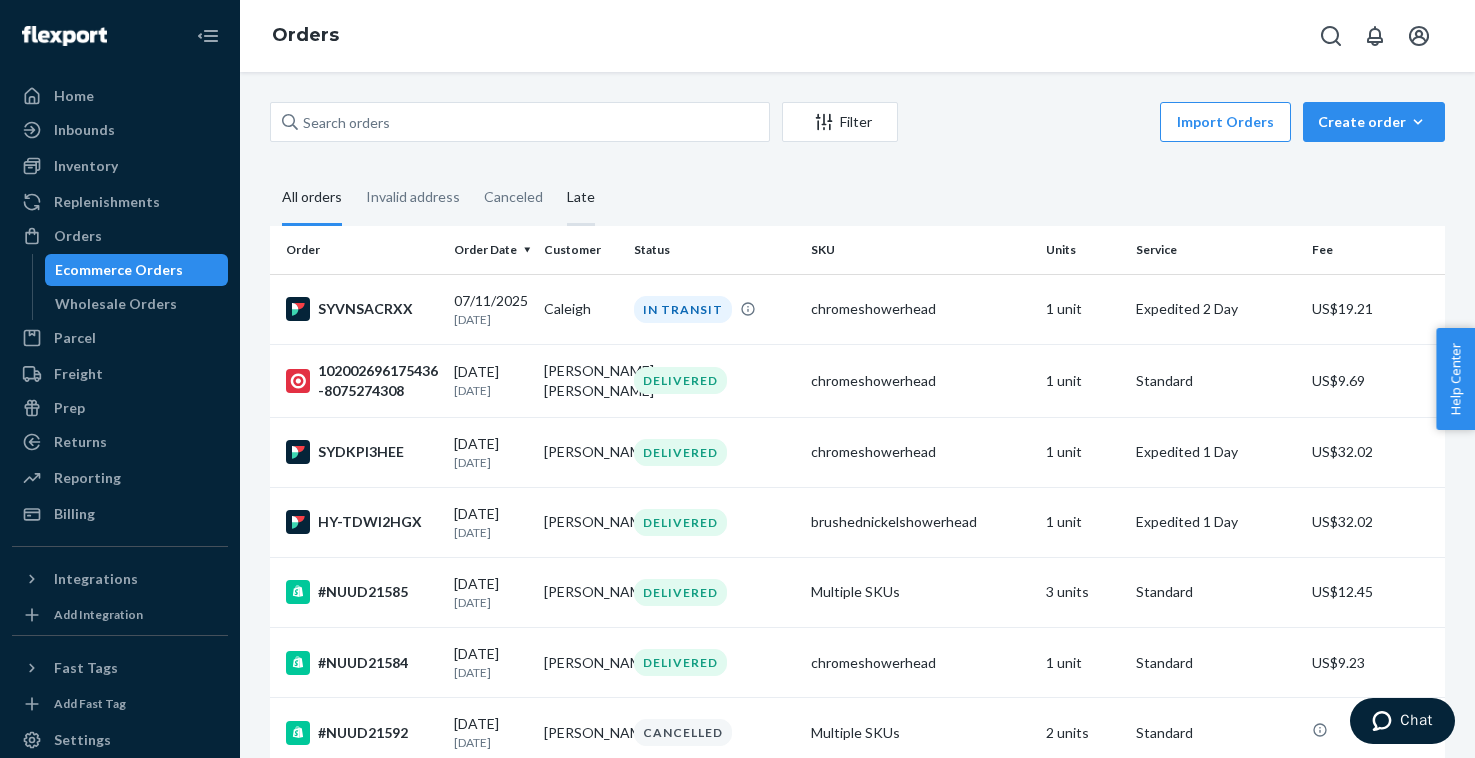 click on "Late" at bounding box center (581, 198) 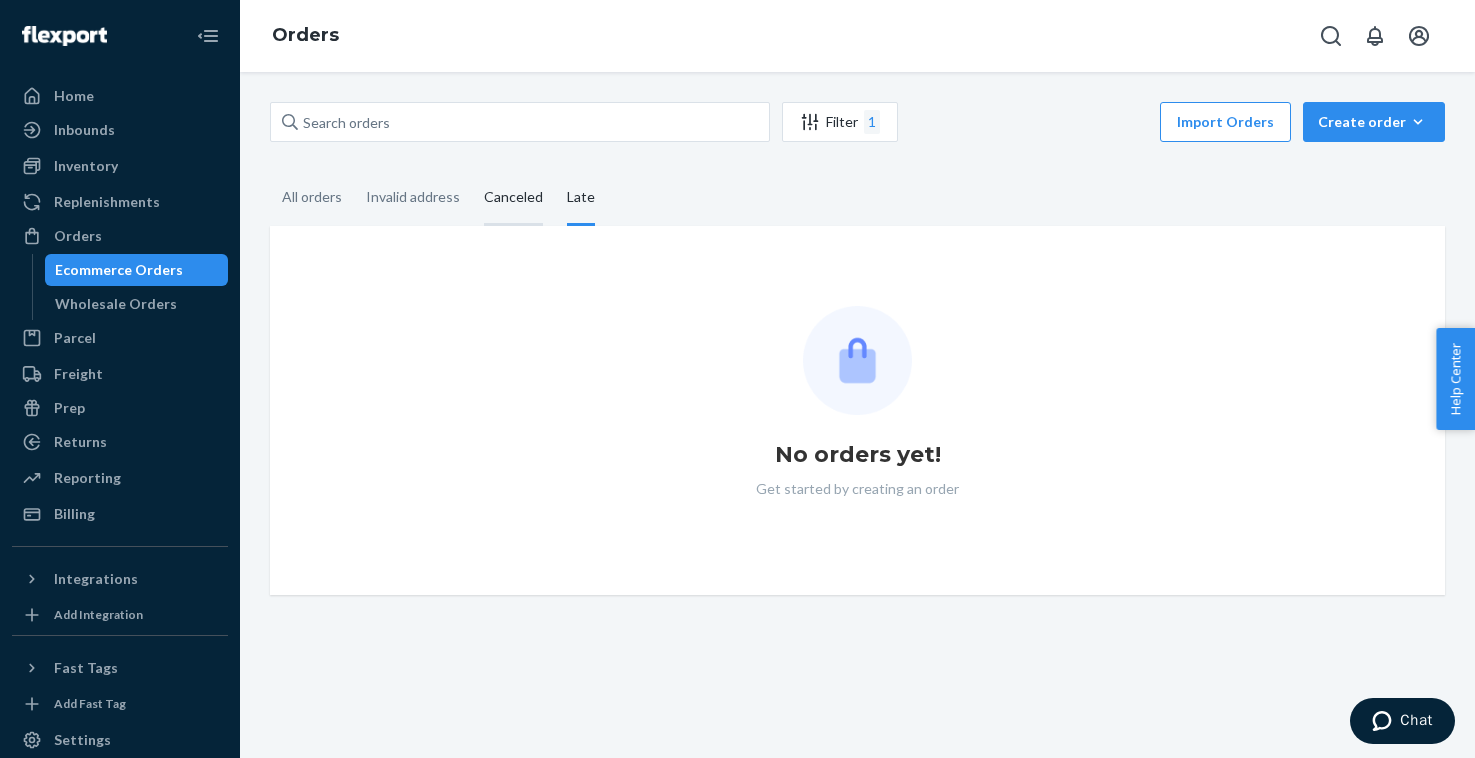 click on "Canceled" at bounding box center [513, 198] 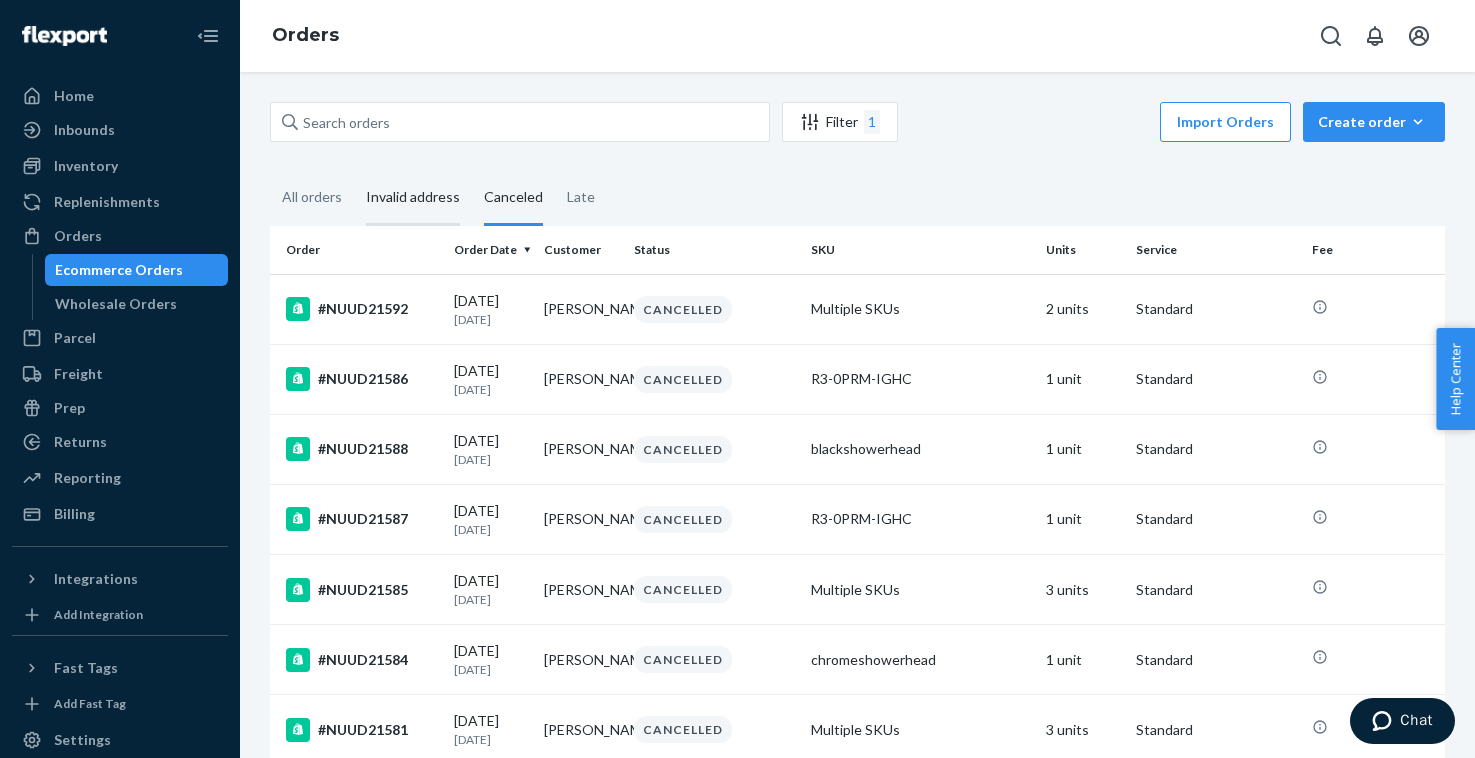 click on "Invalid address" at bounding box center (413, 198) 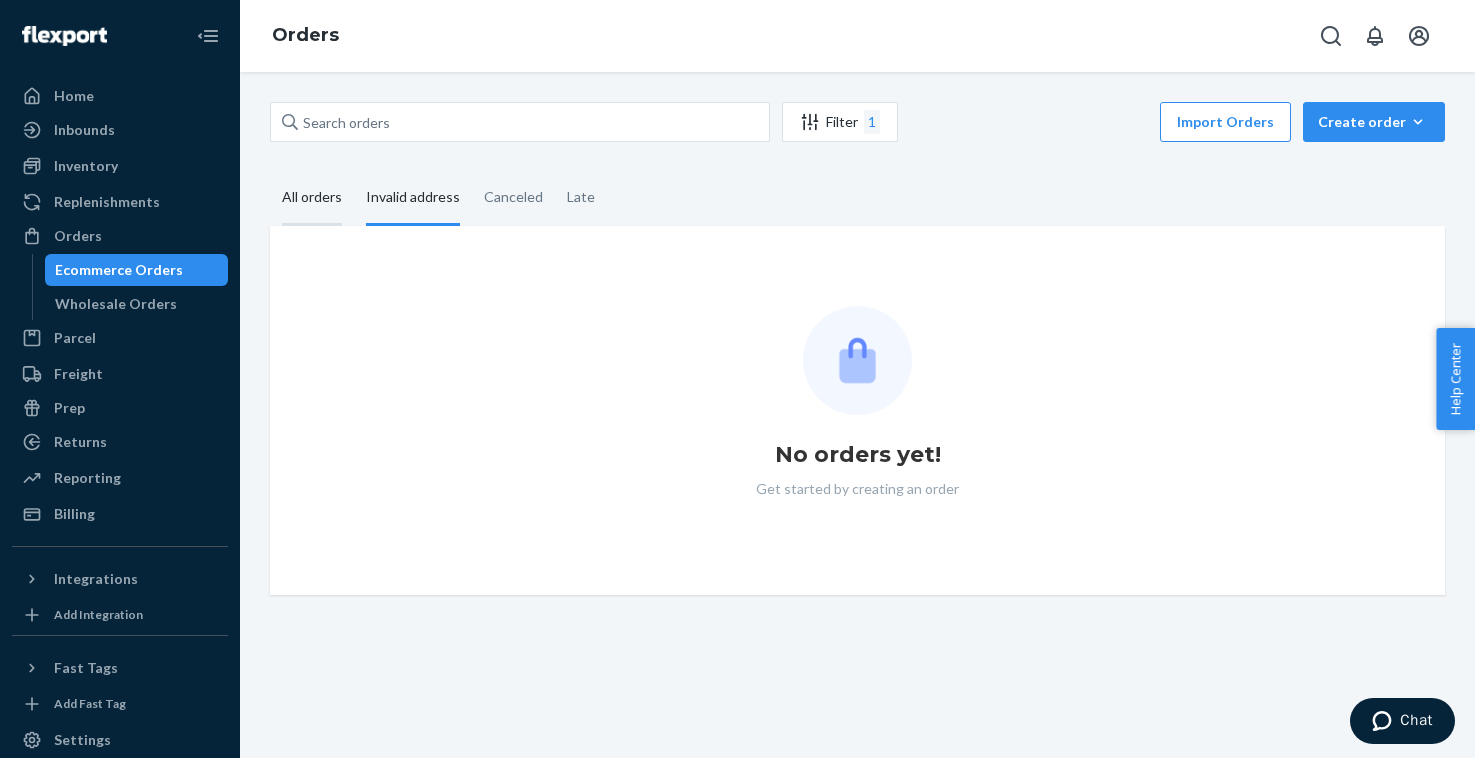 click on "All orders" at bounding box center [312, 198] 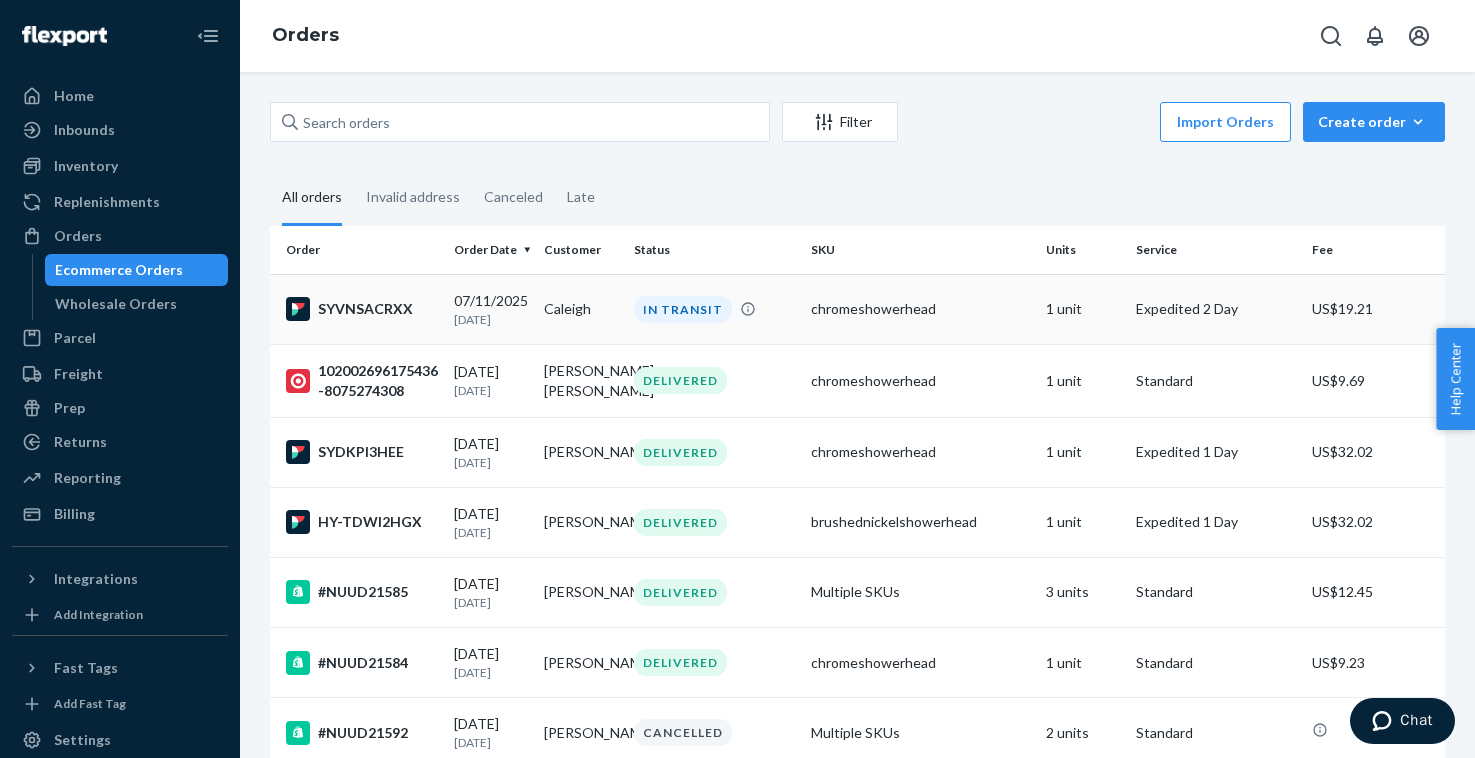 scroll, scrollTop: 0, scrollLeft: 0, axis: both 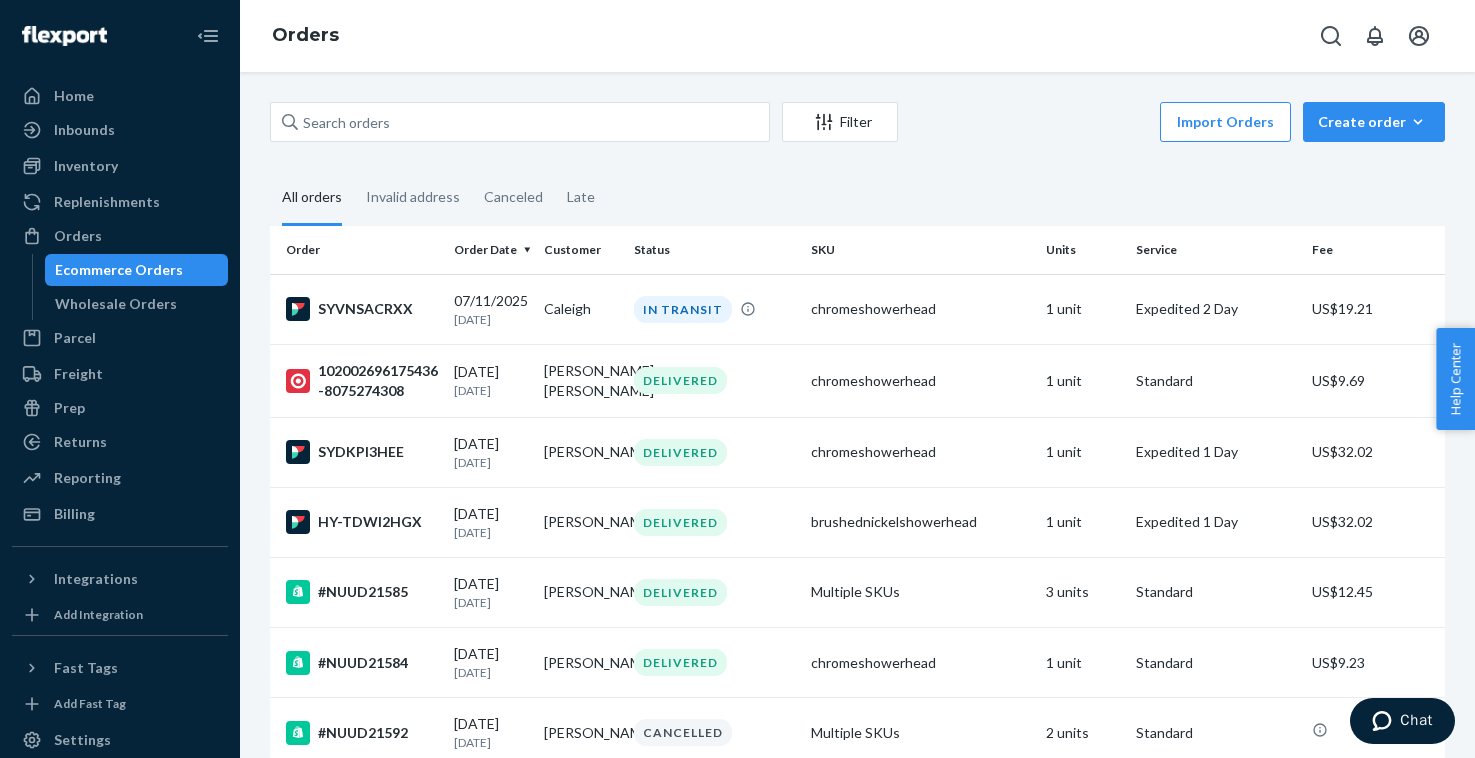 click on "Filter" at bounding box center (840, 122) 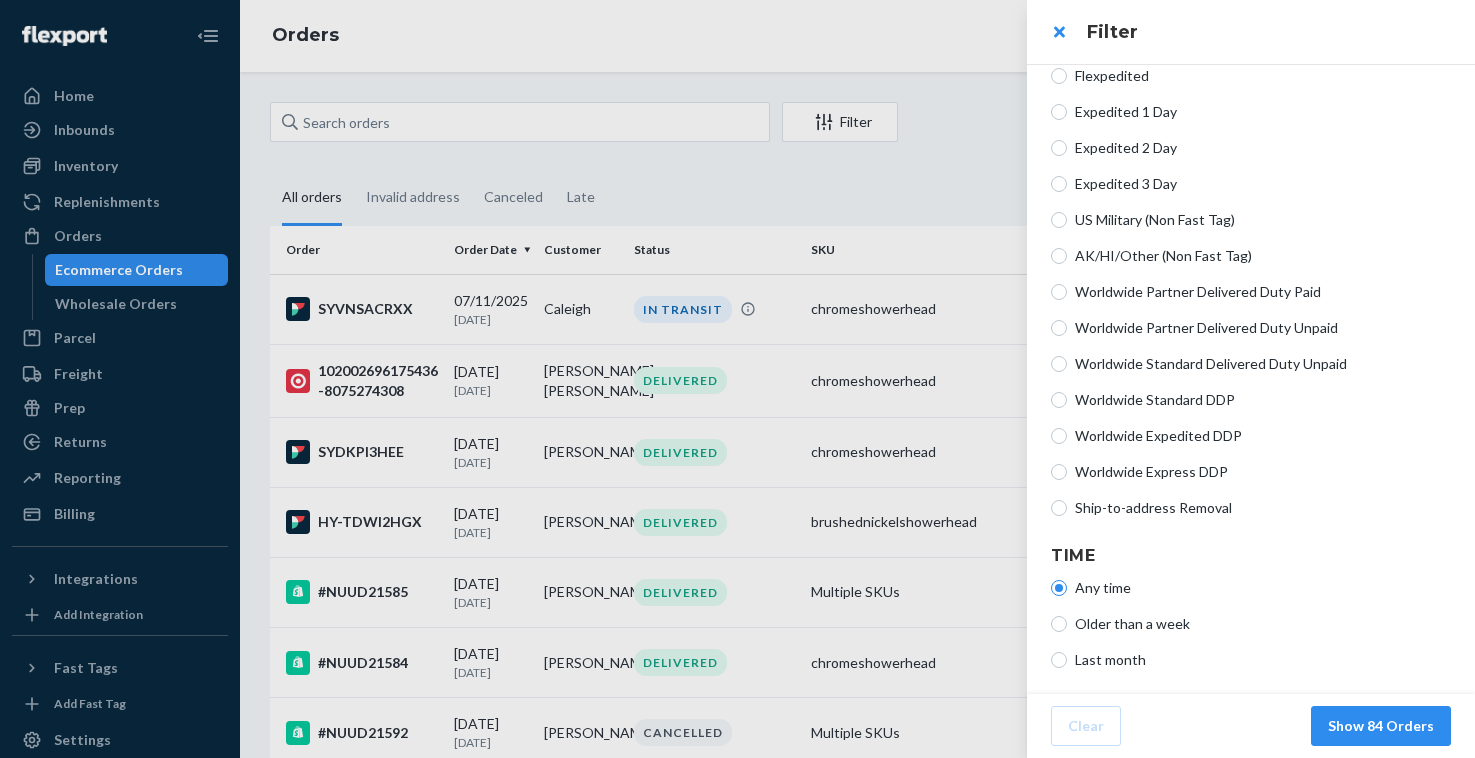 scroll, scrollTop: 506, scrollLeft: 0, axis: vertical 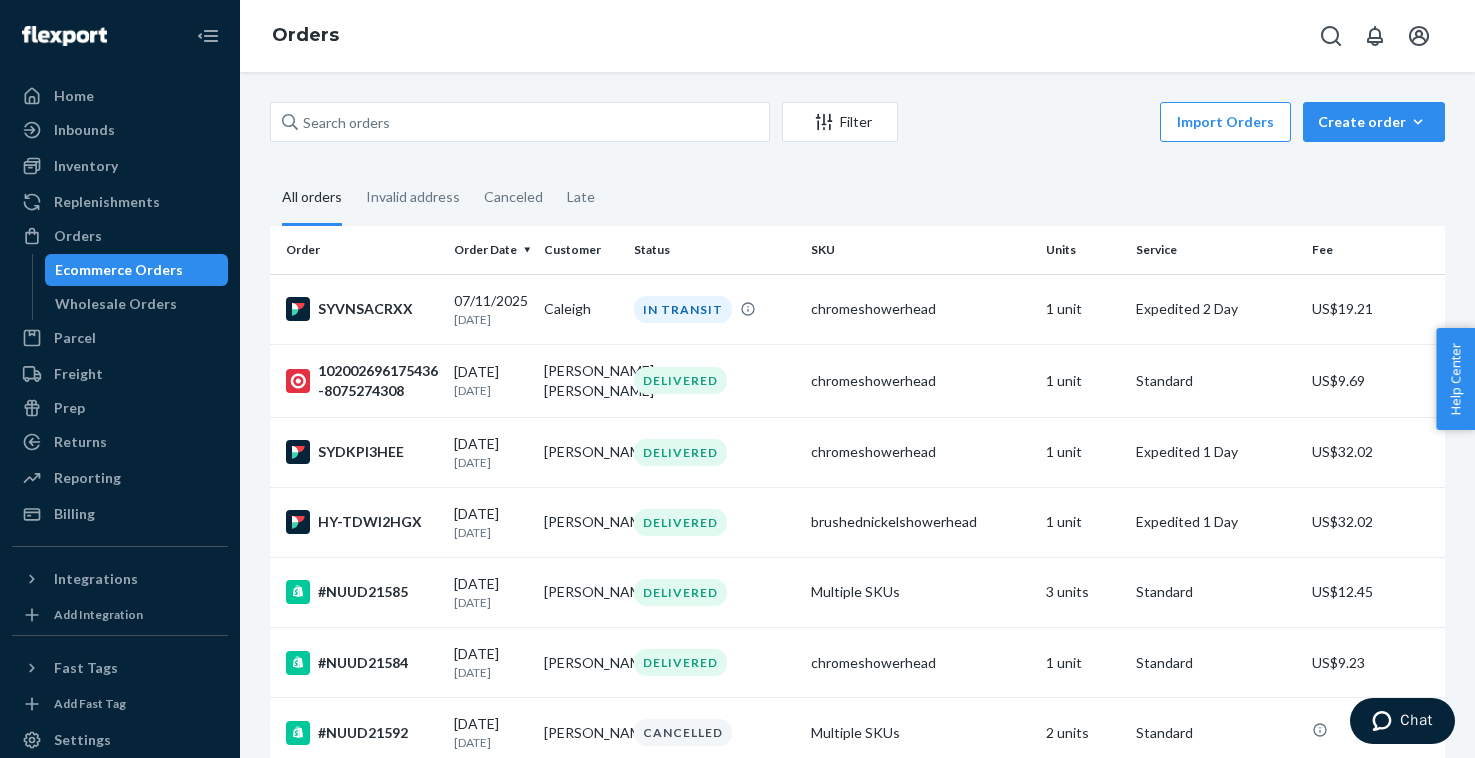 click on "Chat" at bounding box center [1416, 720] 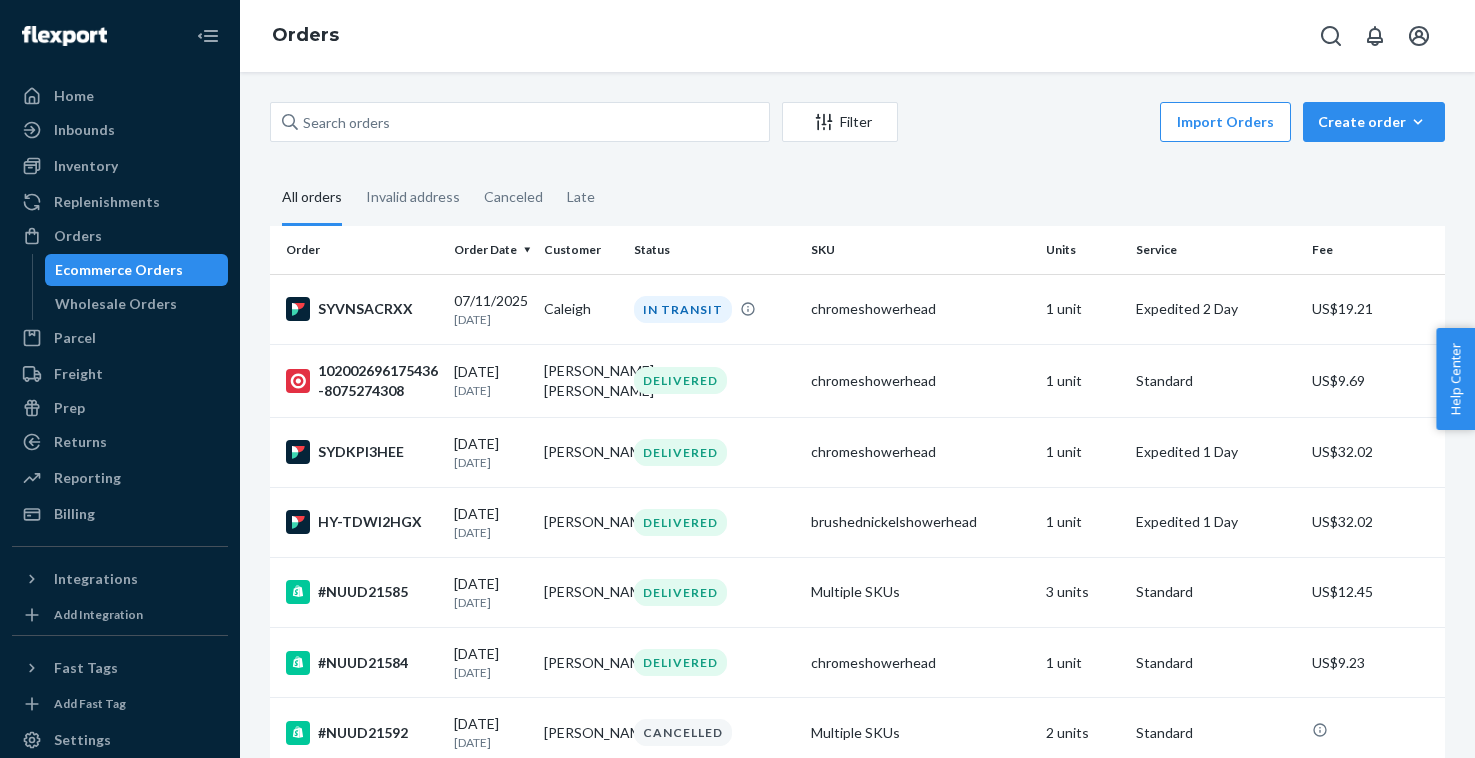 scroll, scrollTop: 0, scrollLeft: 0, axis: both 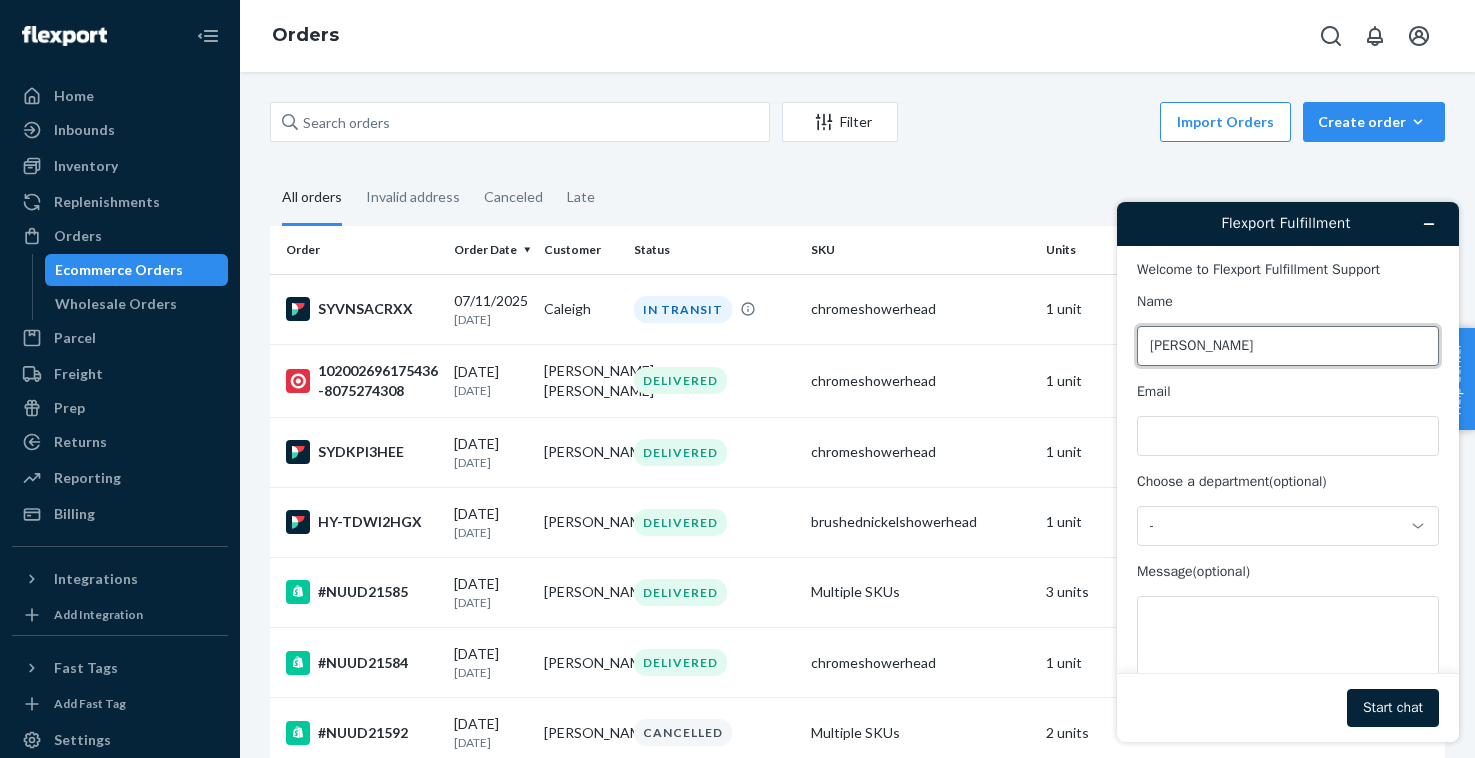 type on "[PERSON_NAME]" 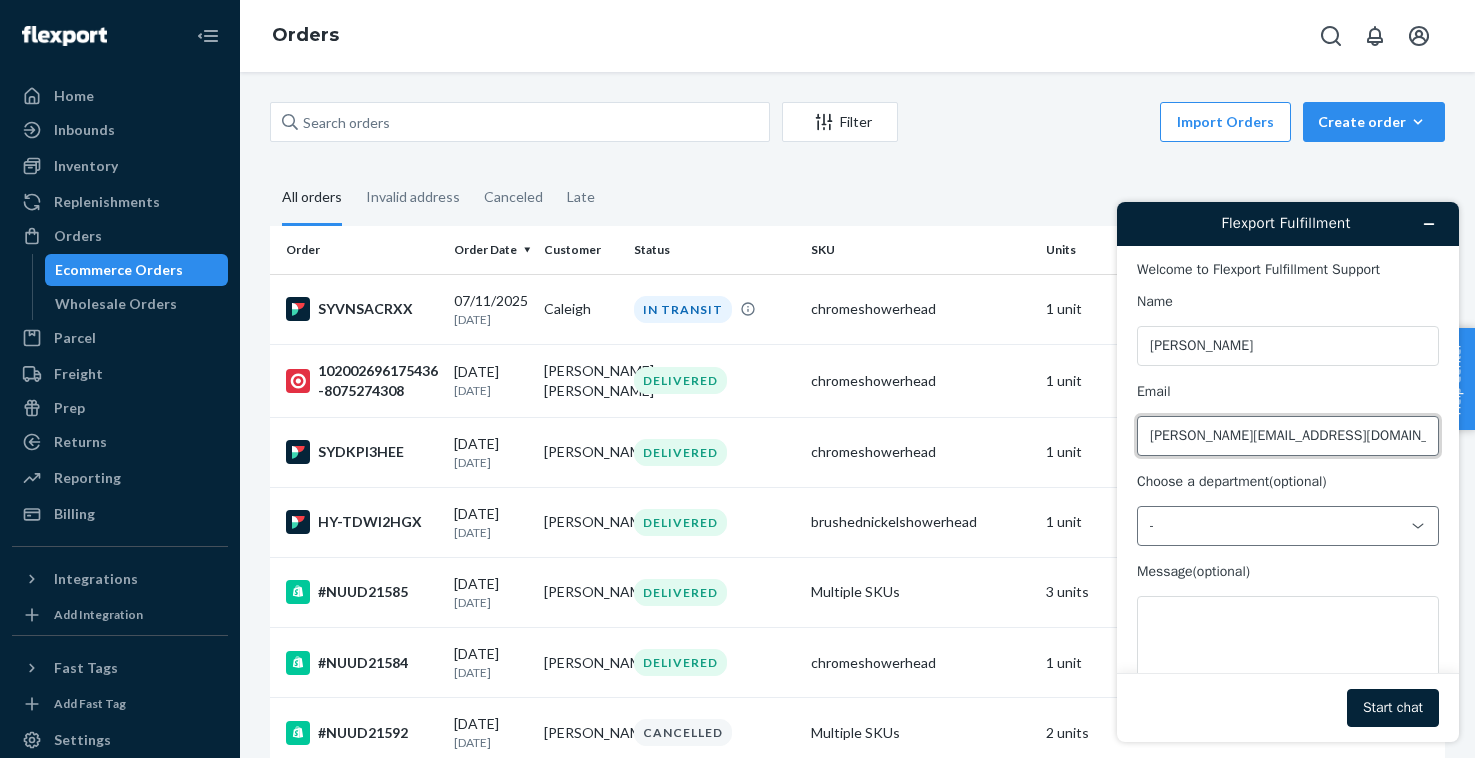 type on "[PERSON_NAME][EMAIL_ADDRESS][DOMAIN_NAME]" 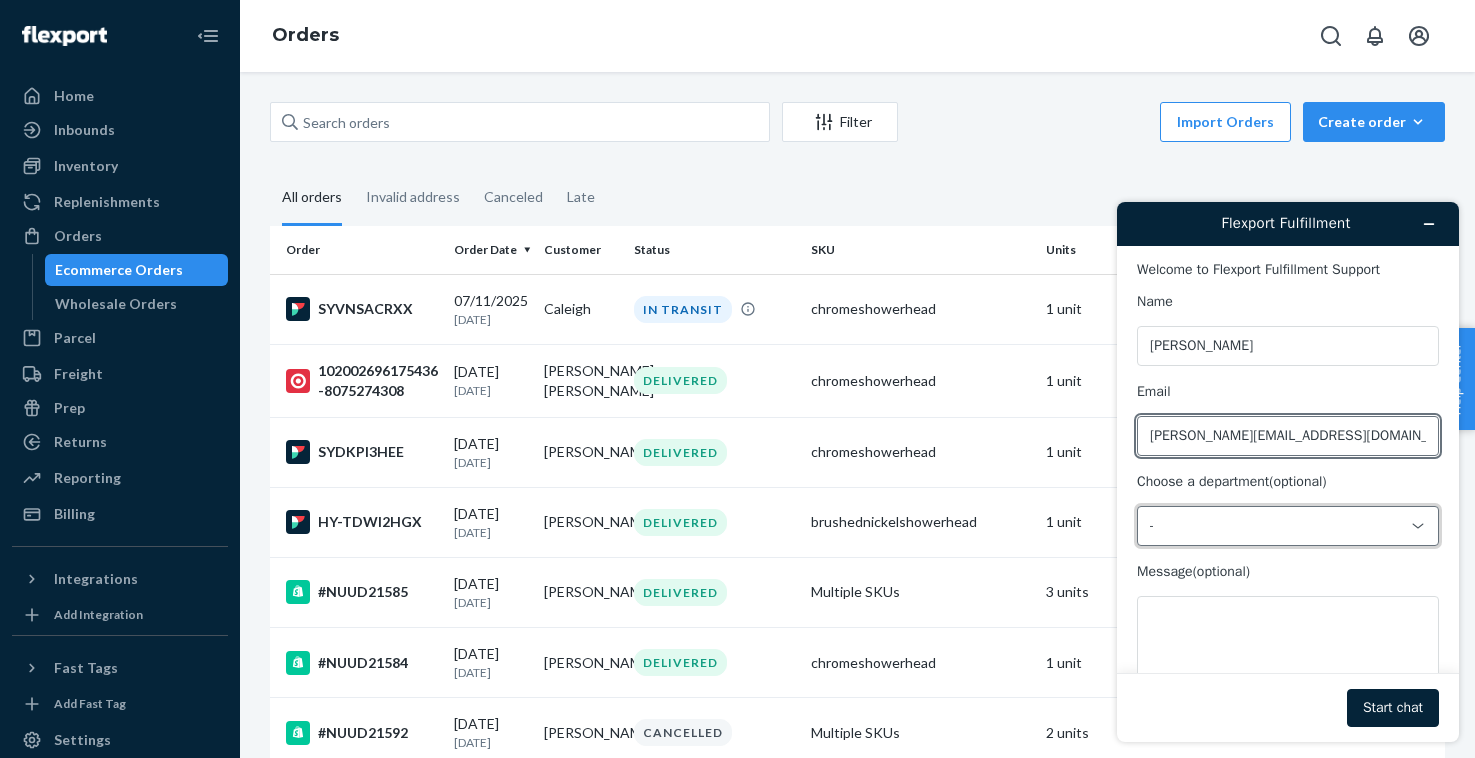 click on "-" at bounding box center (1276, 526) 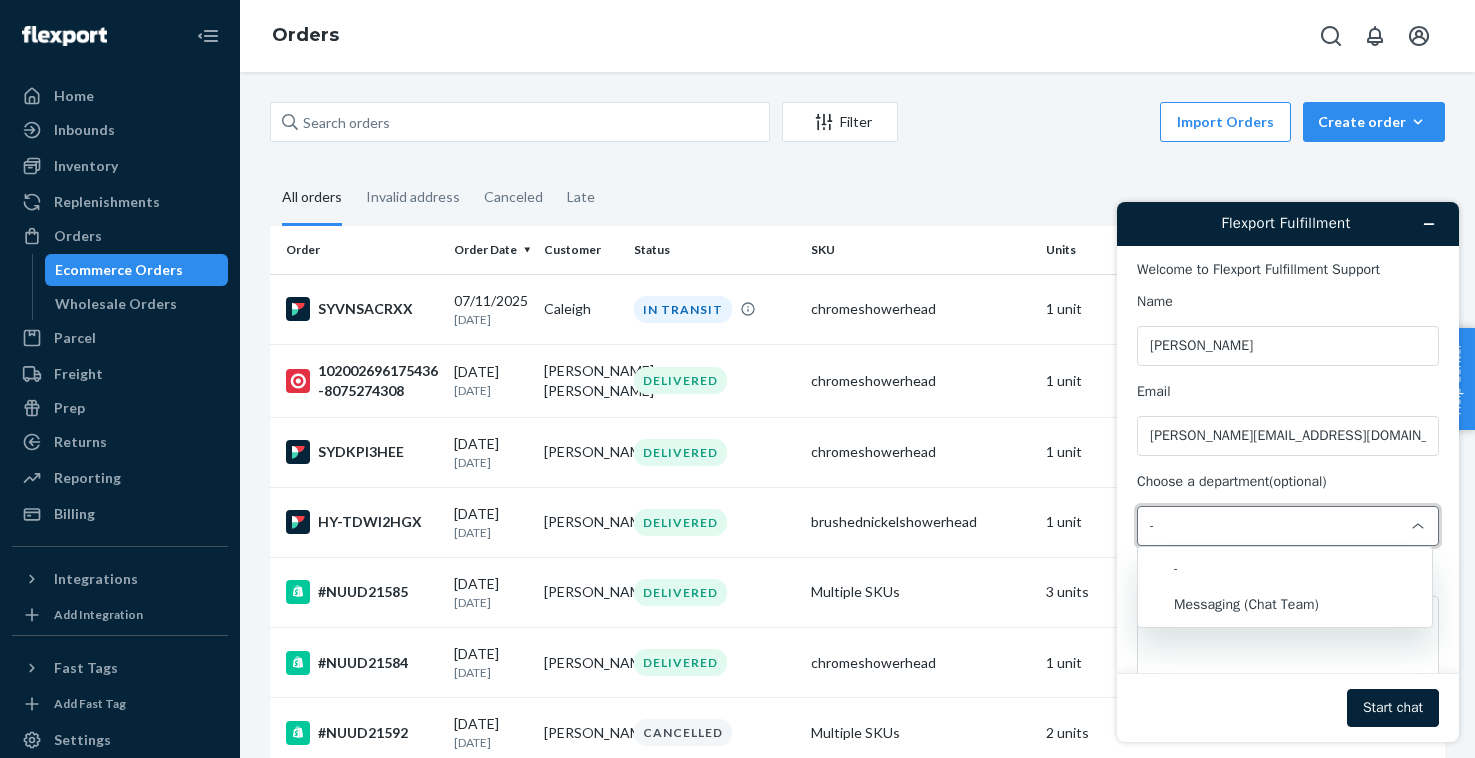 click on "Choose a department  (optional)" at bounding box center (1288, 482) 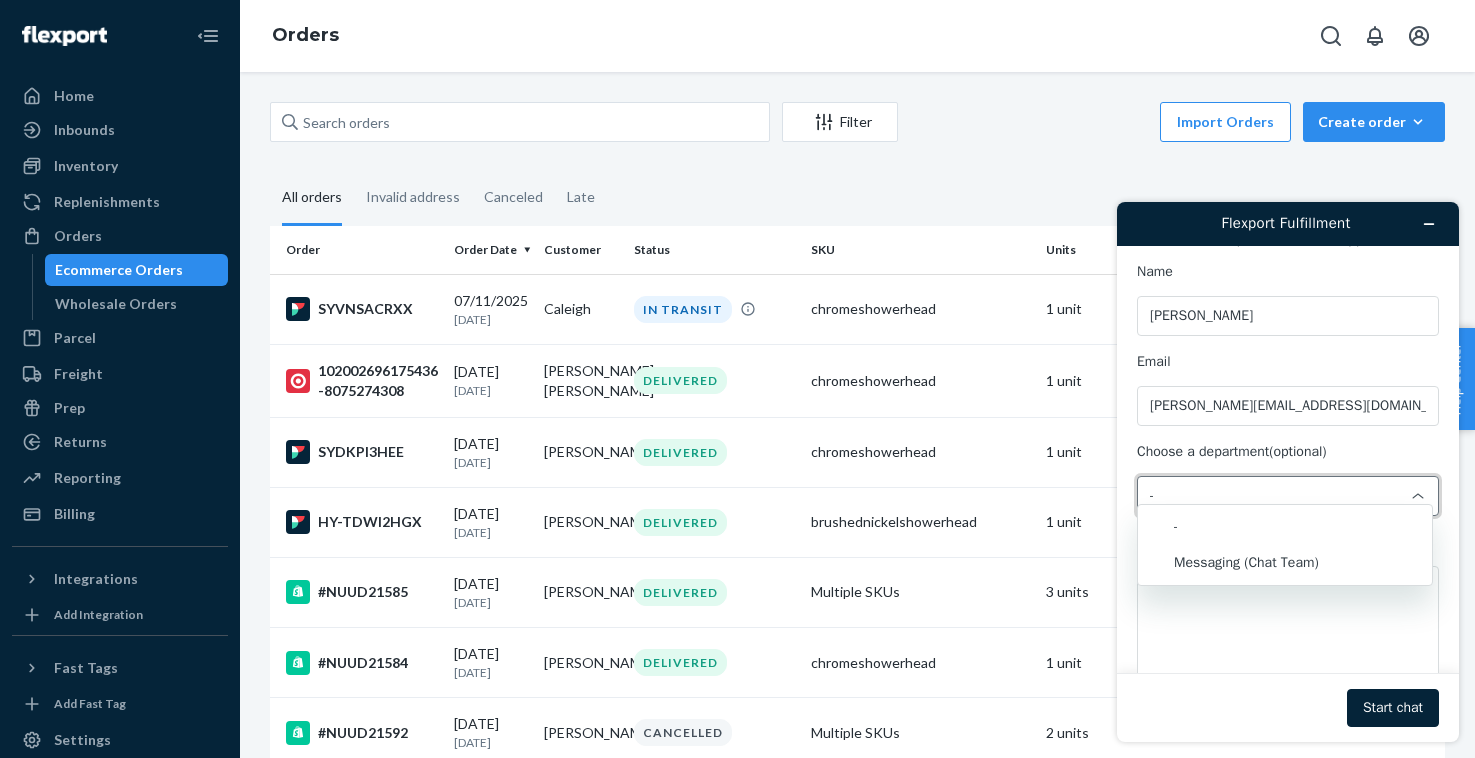 scroll, scrollTop: 42, scrollLeft: 0, axis: vertical 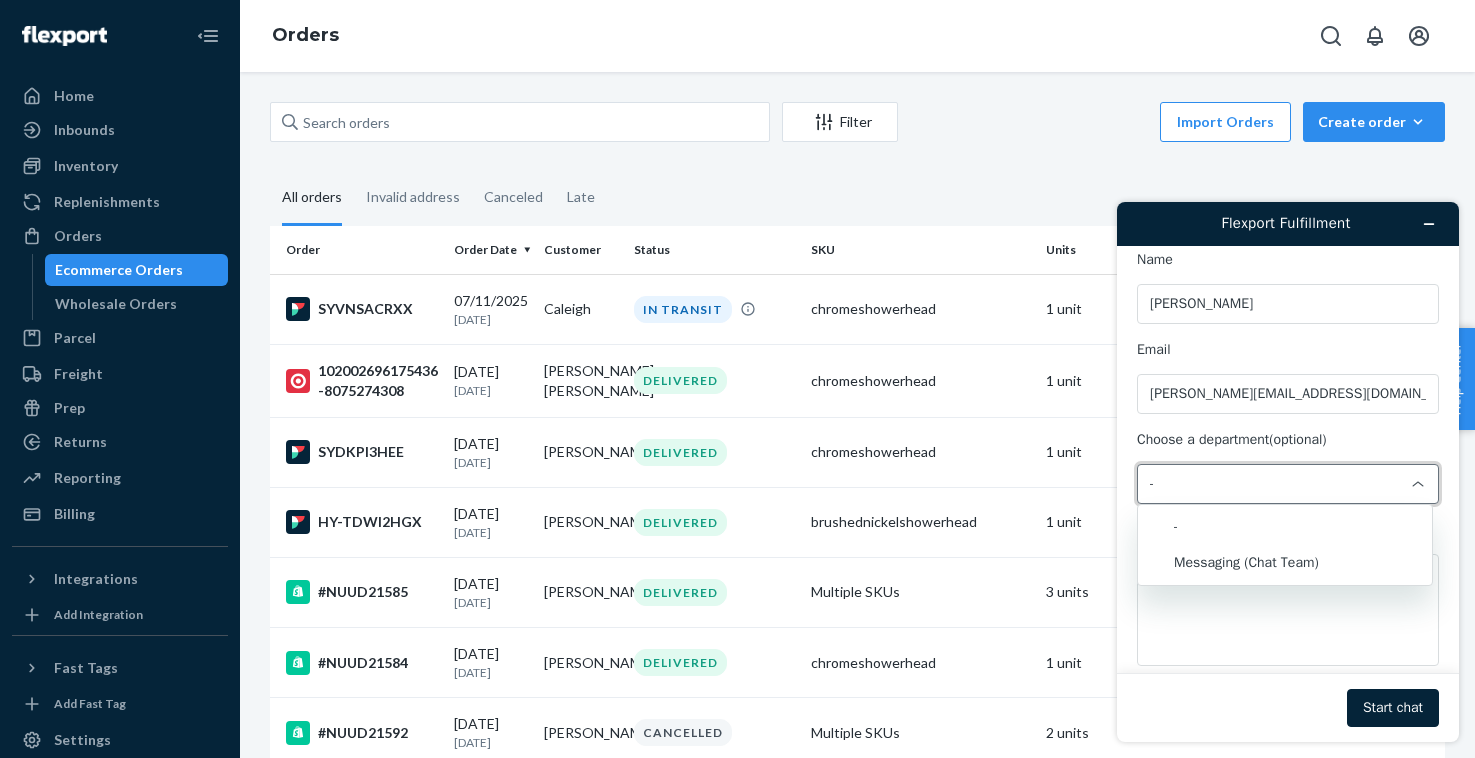 click on "-" at bounding box center (1288, 484) 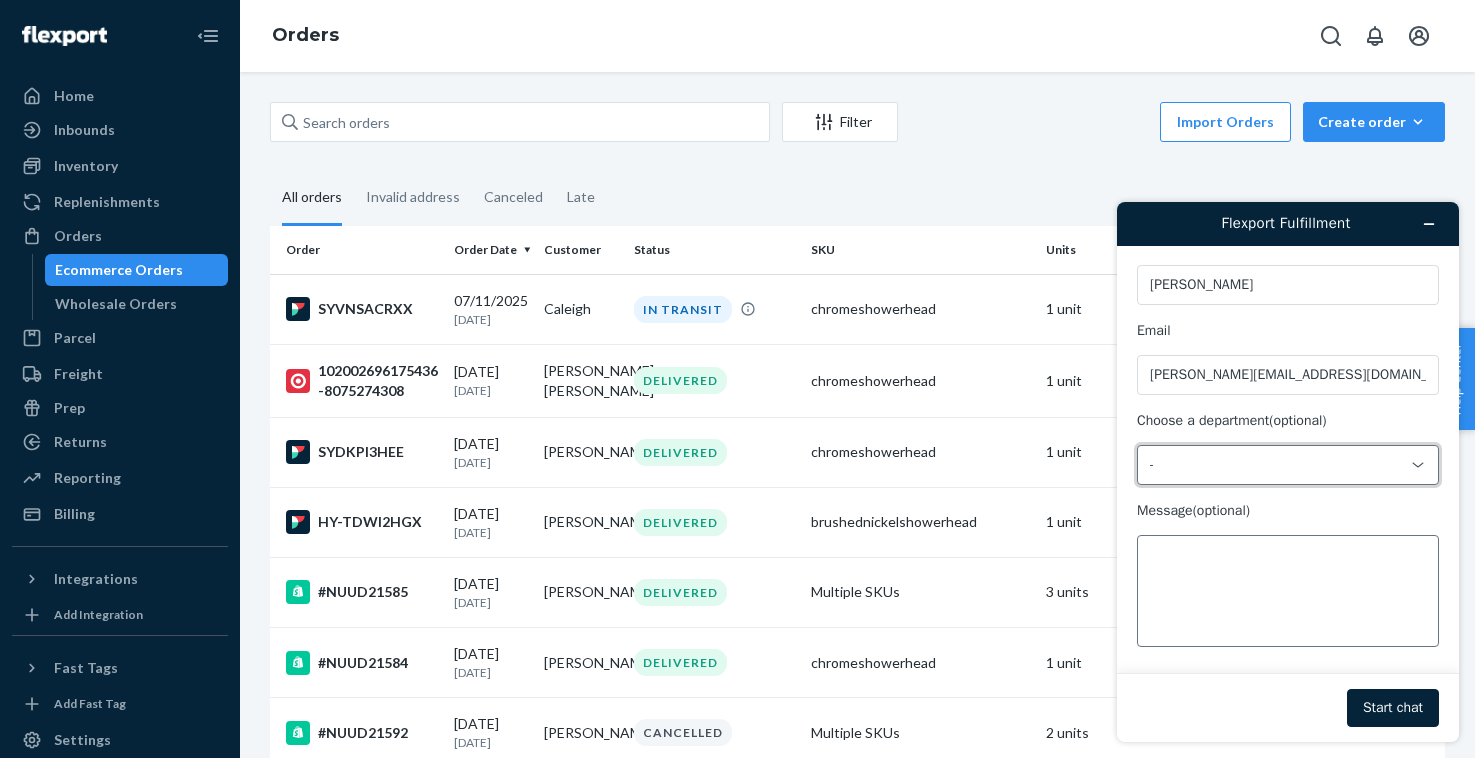 scroll, scrollTop: 60, scrollLeft: 0, axis: vertical 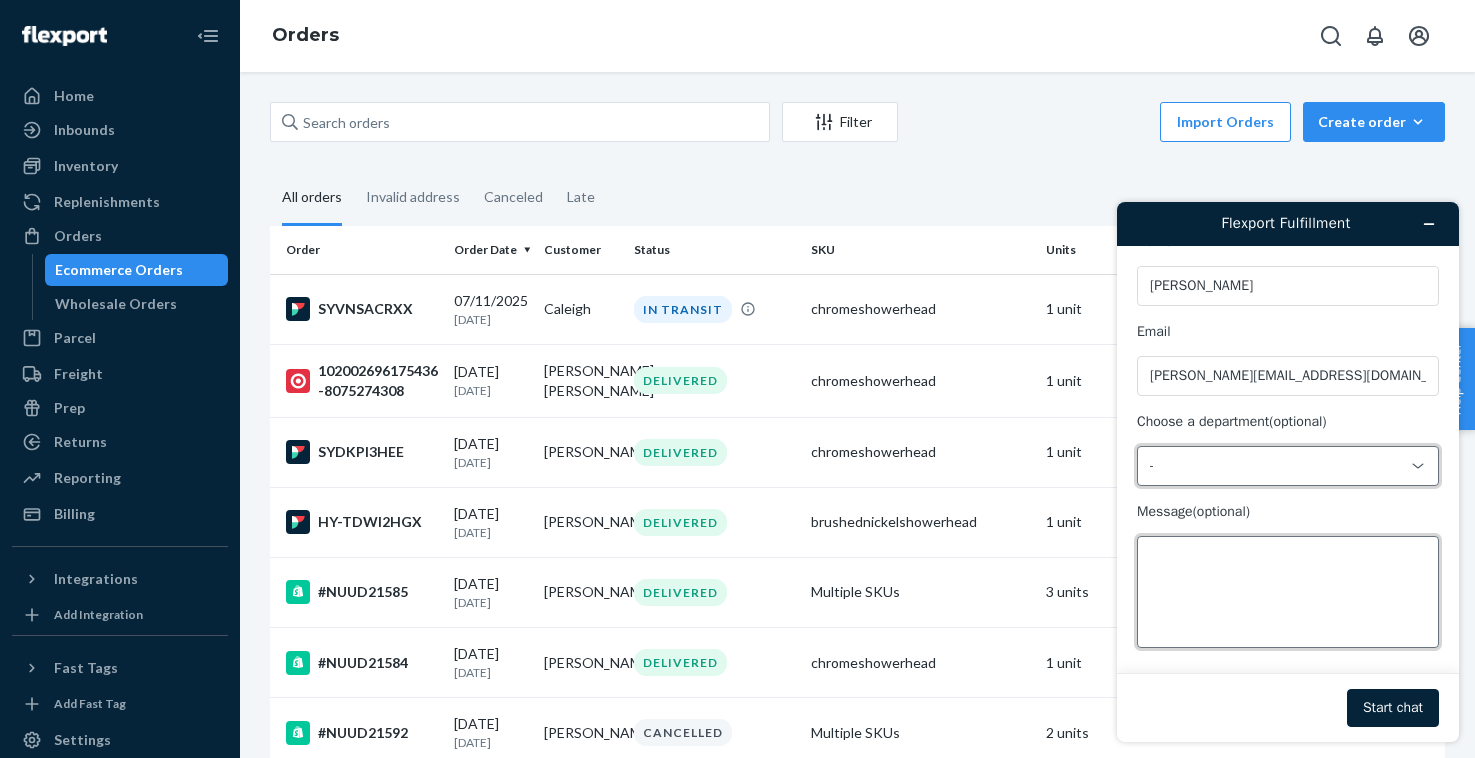click on "Message  (optional)" at bounding box center [1288, 592] 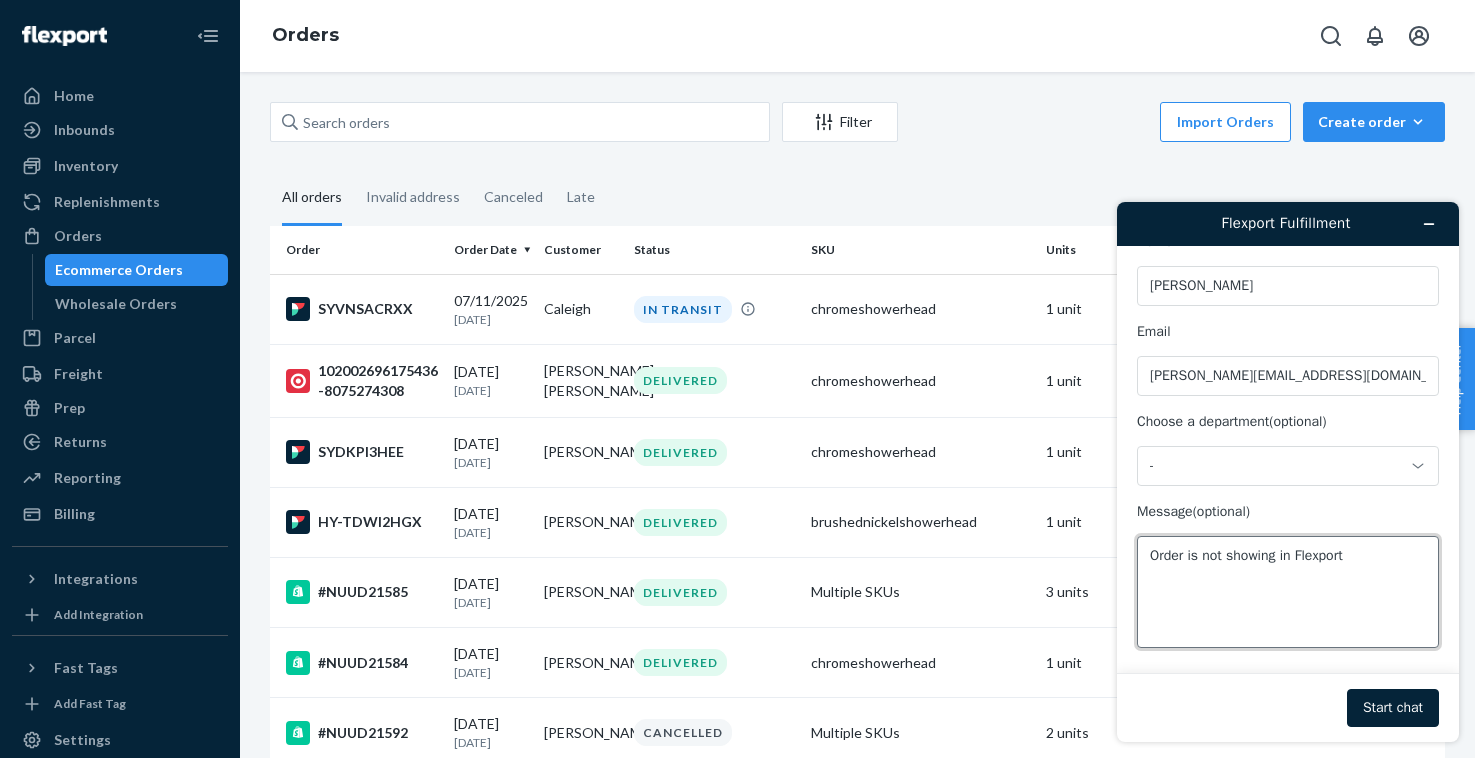 paste on "NUUD21596" 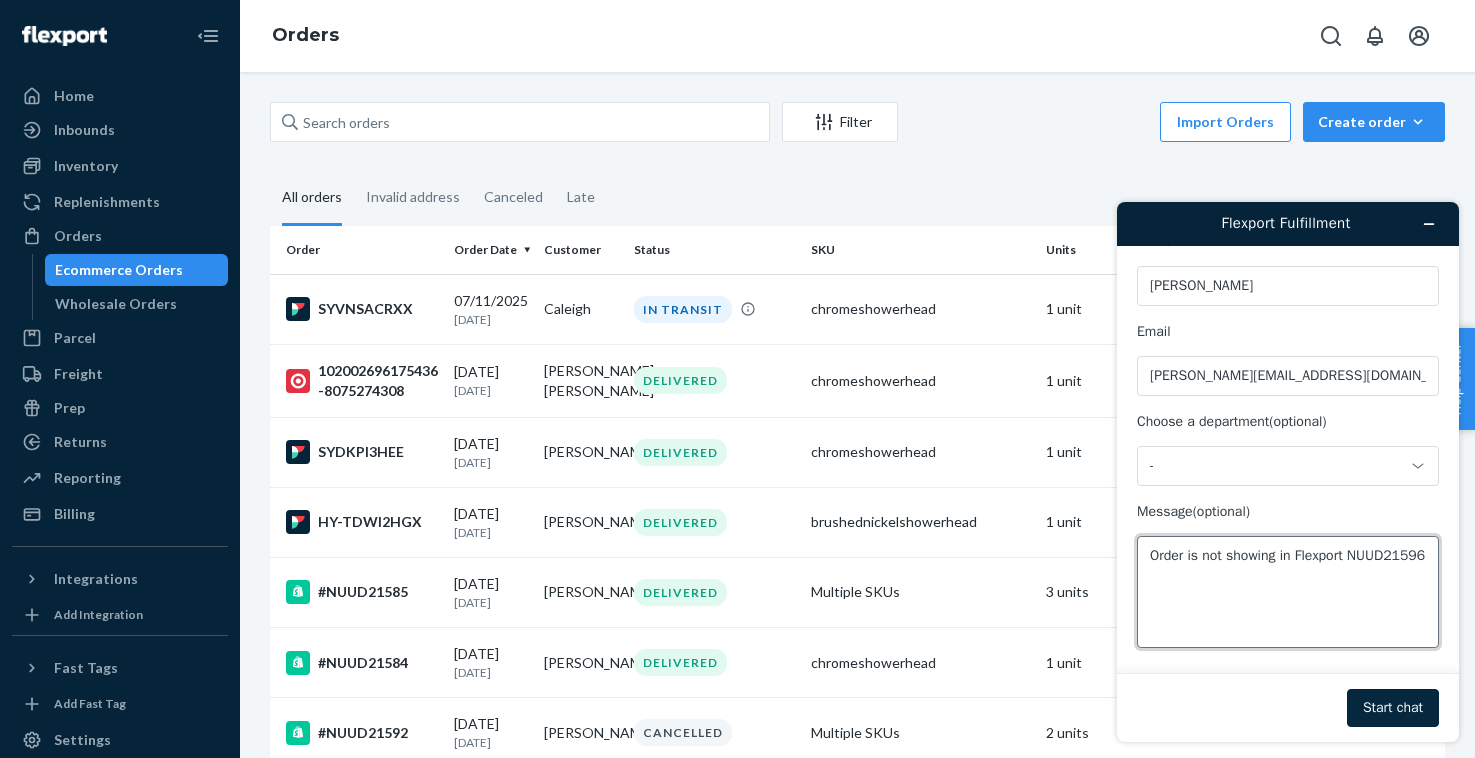 type on "Order is not showing in Flexport NUUD21596" 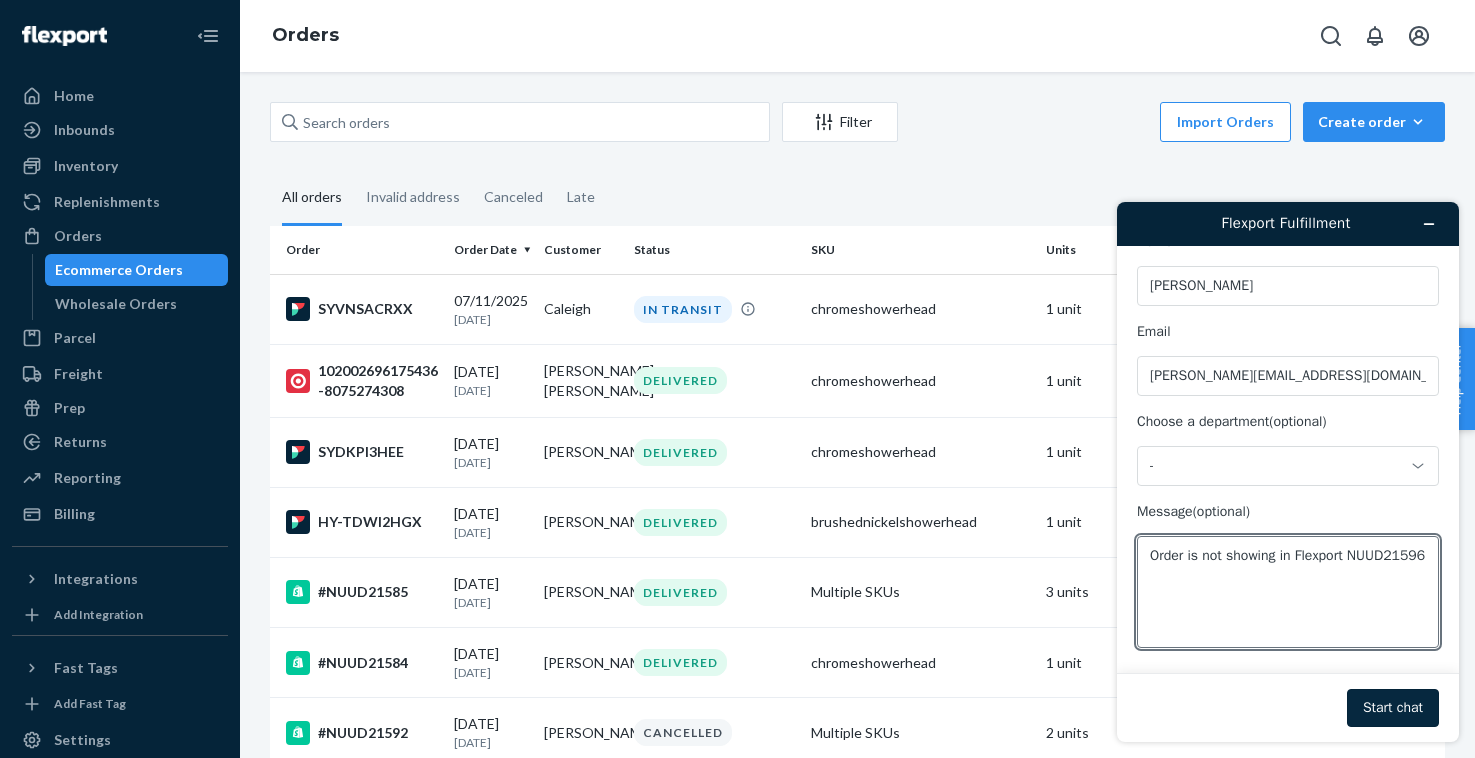 click on "Start chat" at bounding box center [1393, 708] 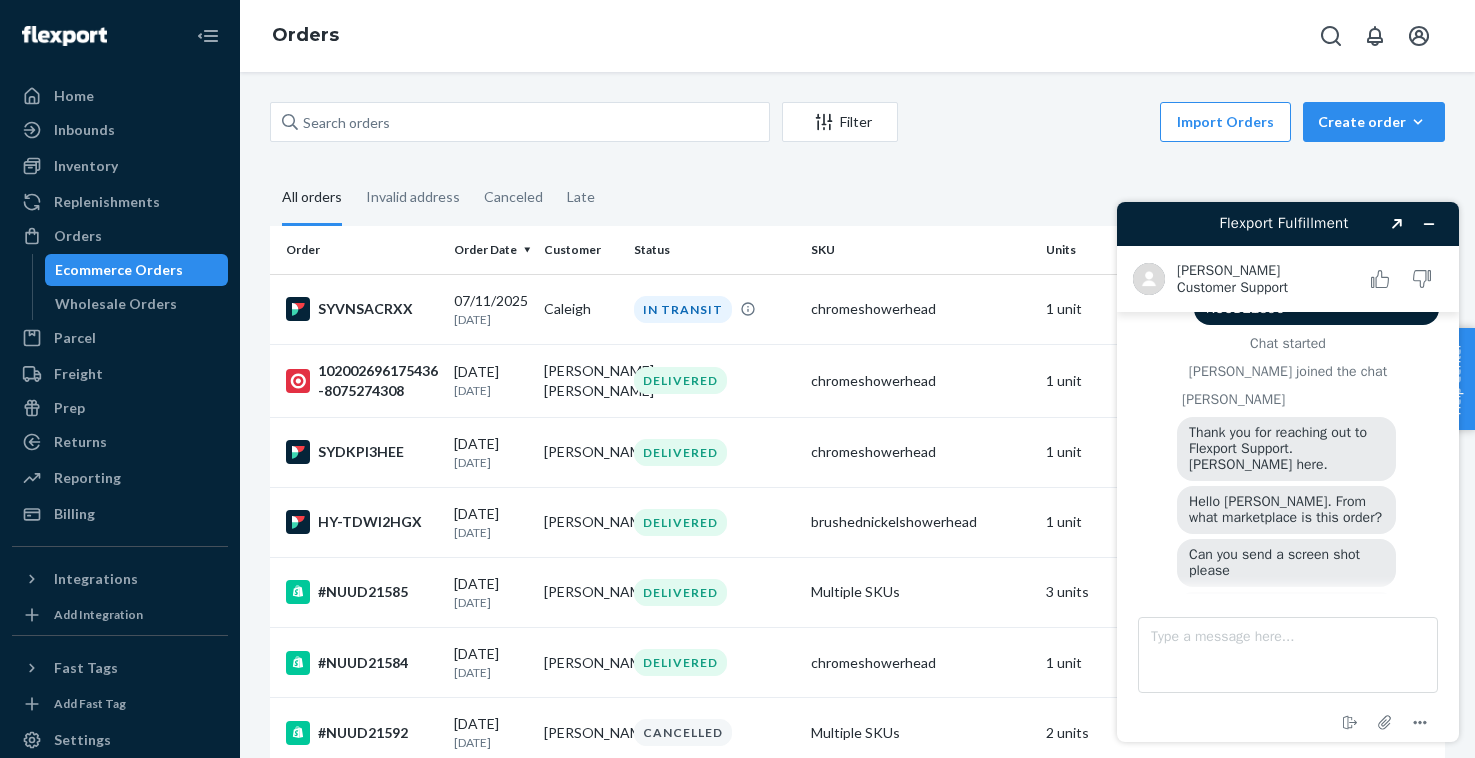 scroll, scrollTop: 103, scrollLeft: 0, axis: vertical 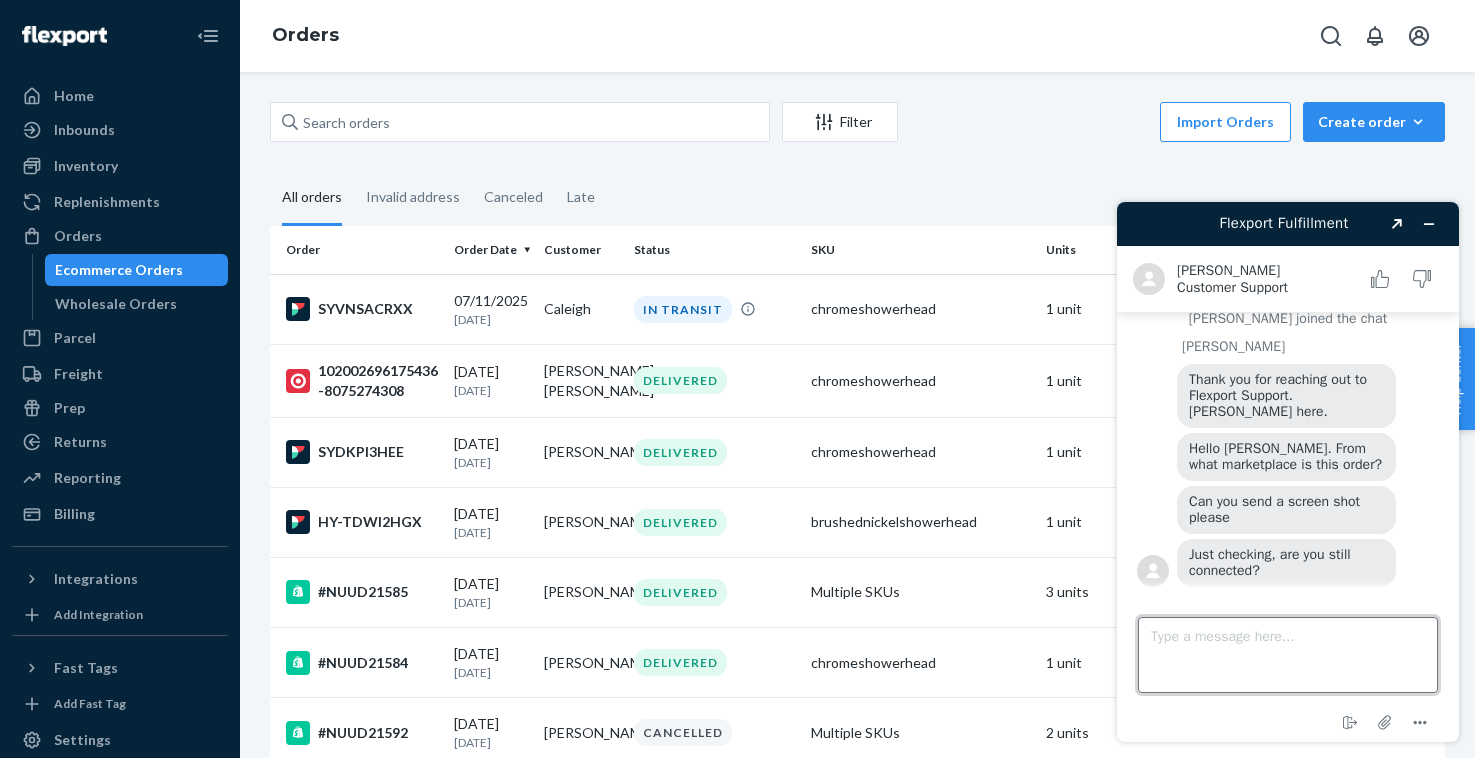 click on "Type a message here..." at bounding box center (1288, 655) 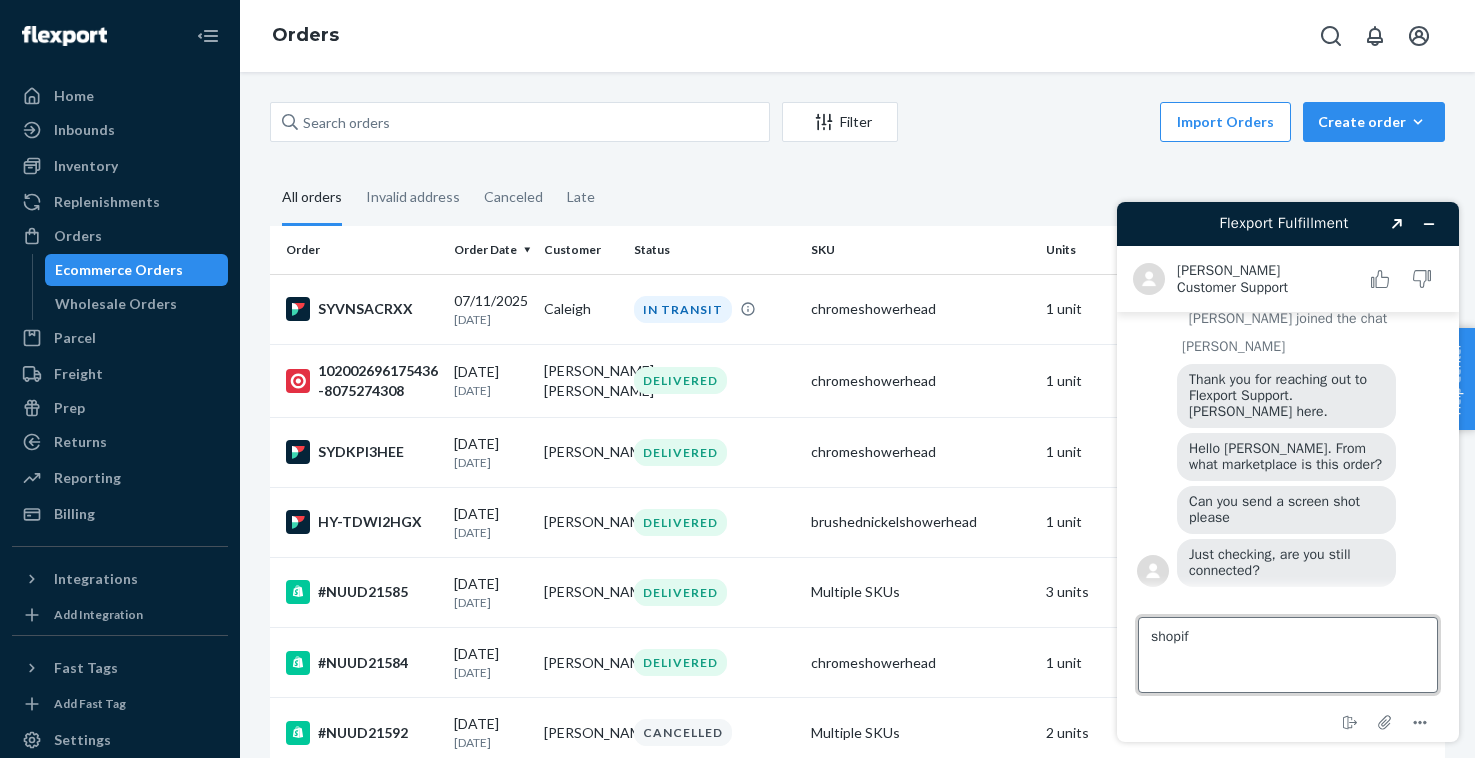 type on "shopify" 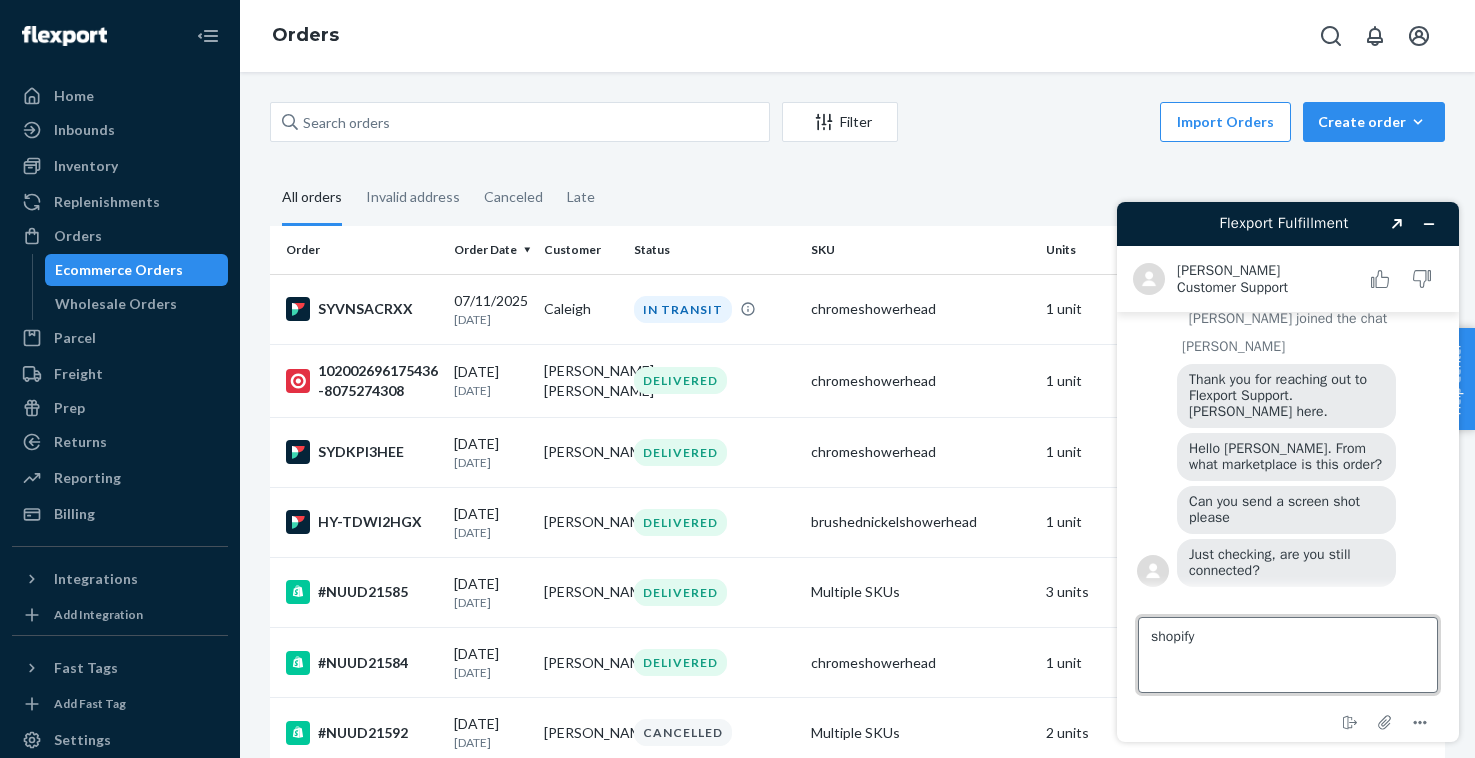 type 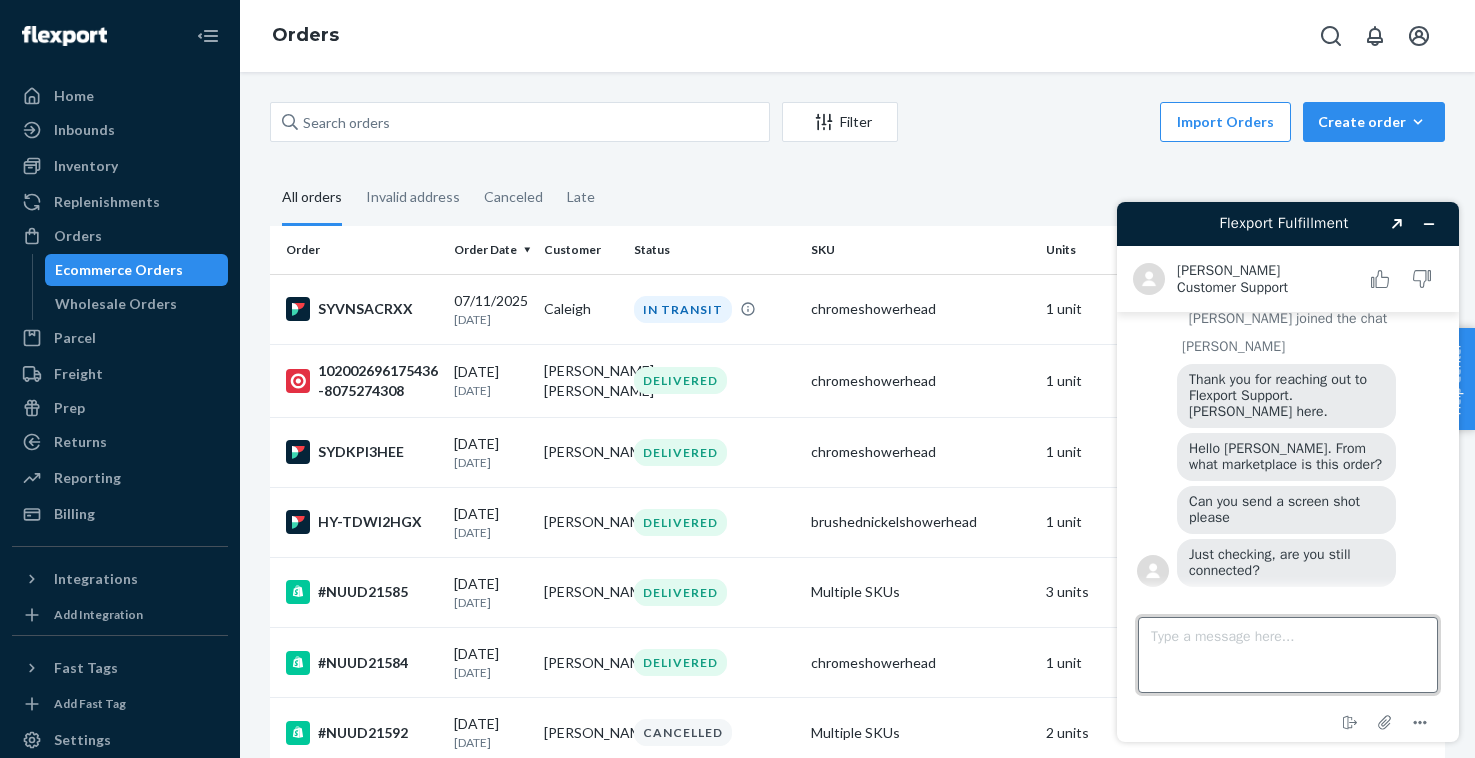 scroll, scrollTop: 145, scrollLeft: 0, axis: vertical 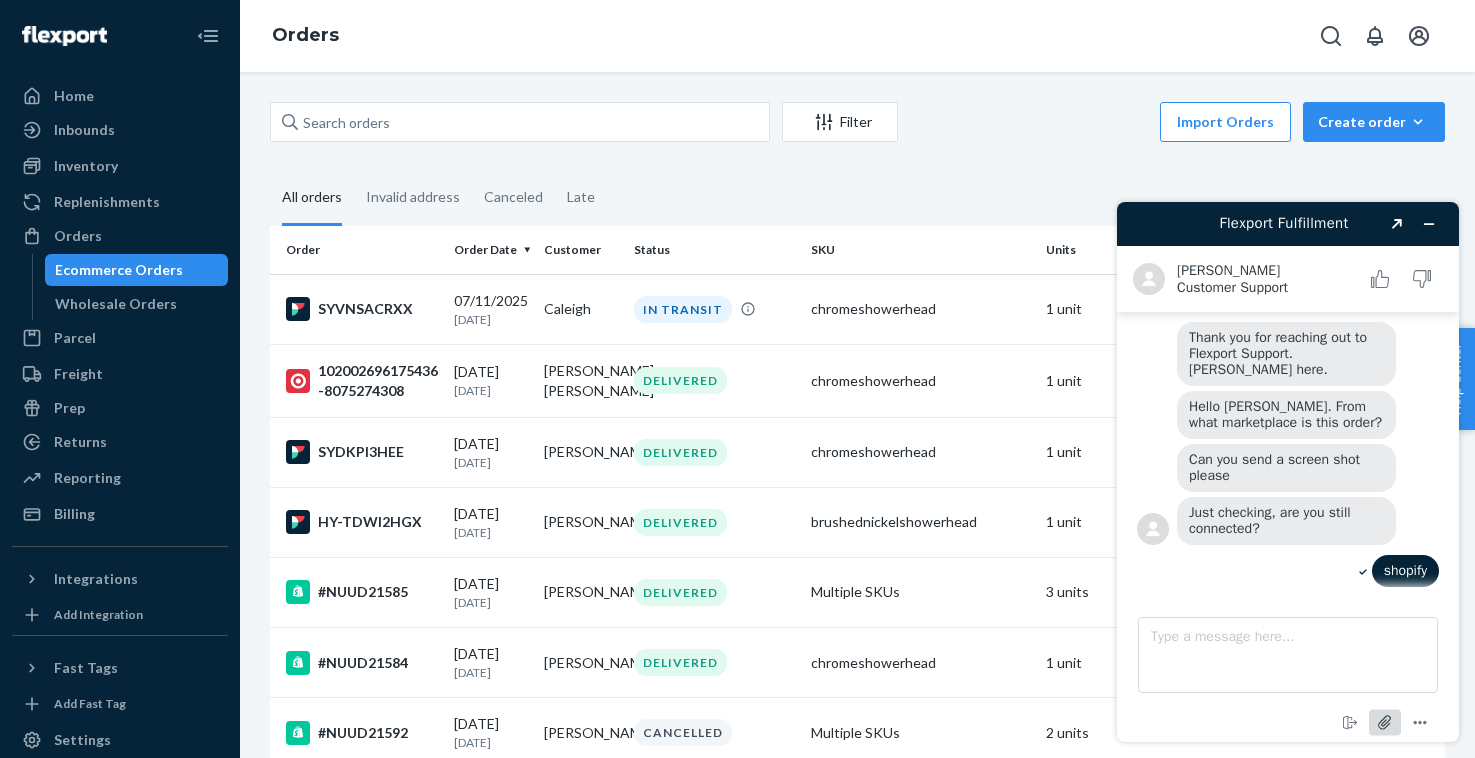click 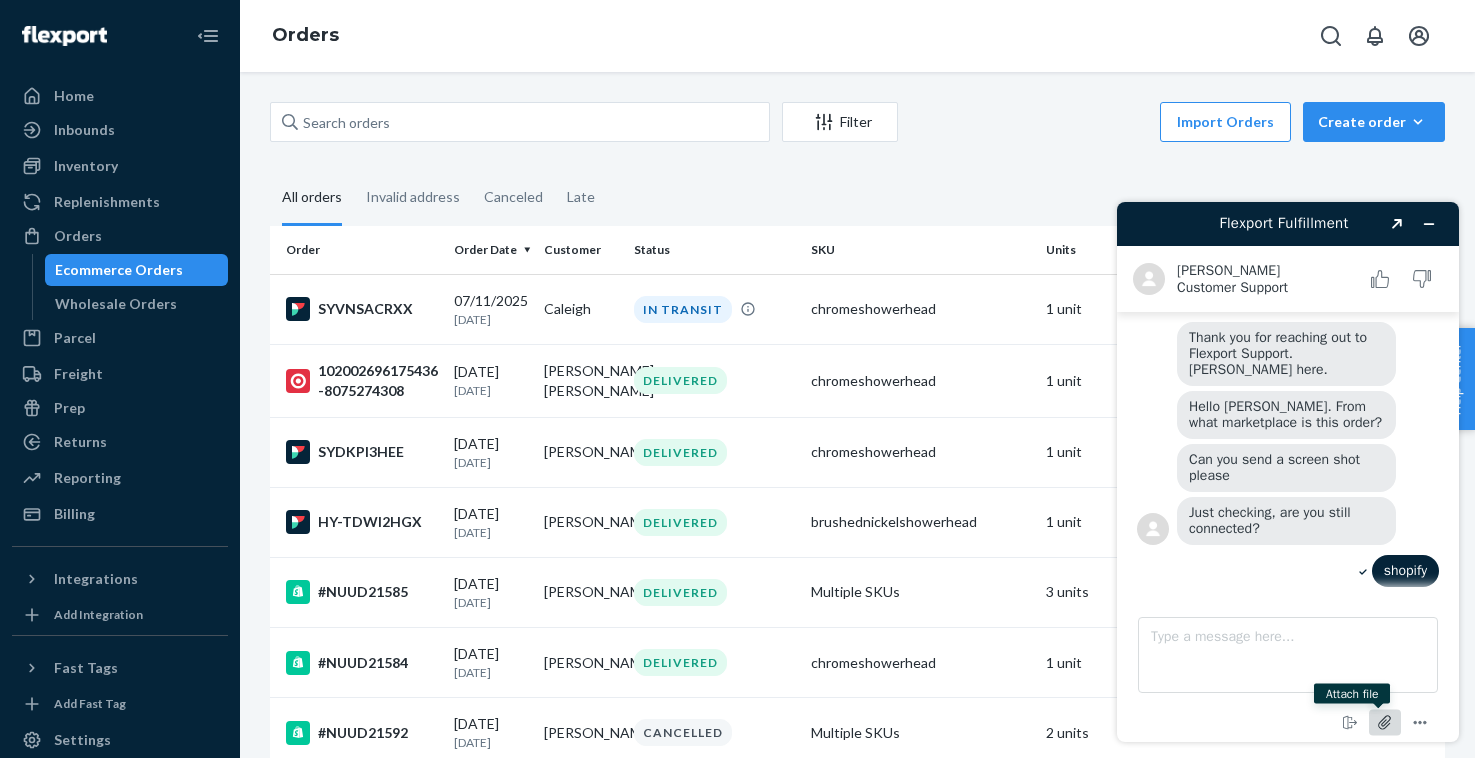 type 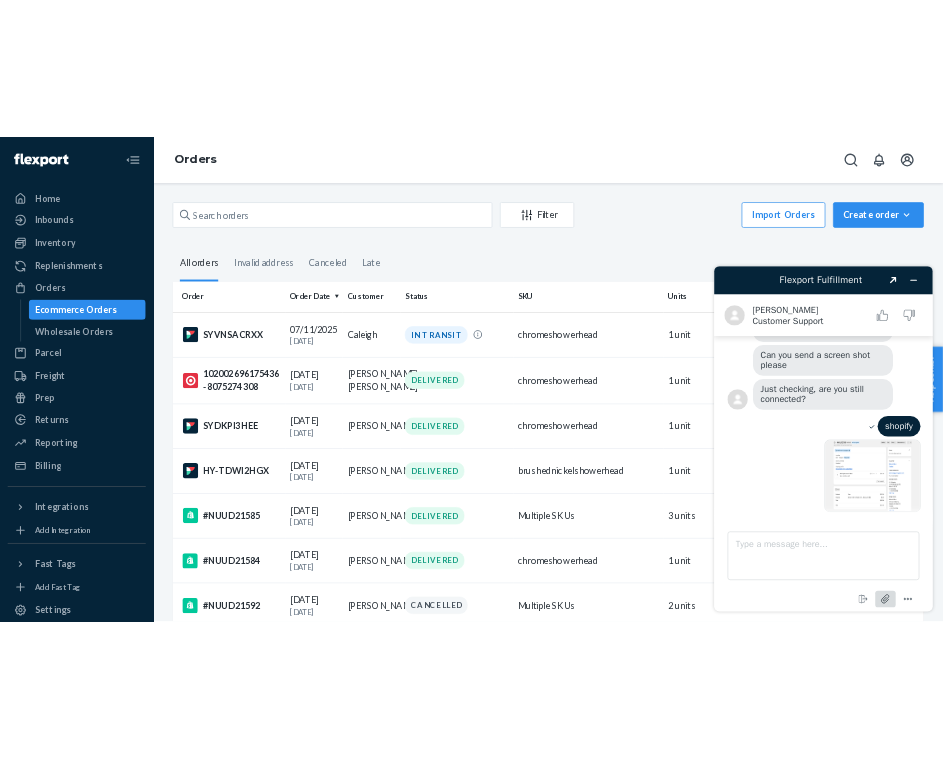 scroll, scrollTop: 263, scrollLeft: 0, axis: vertical 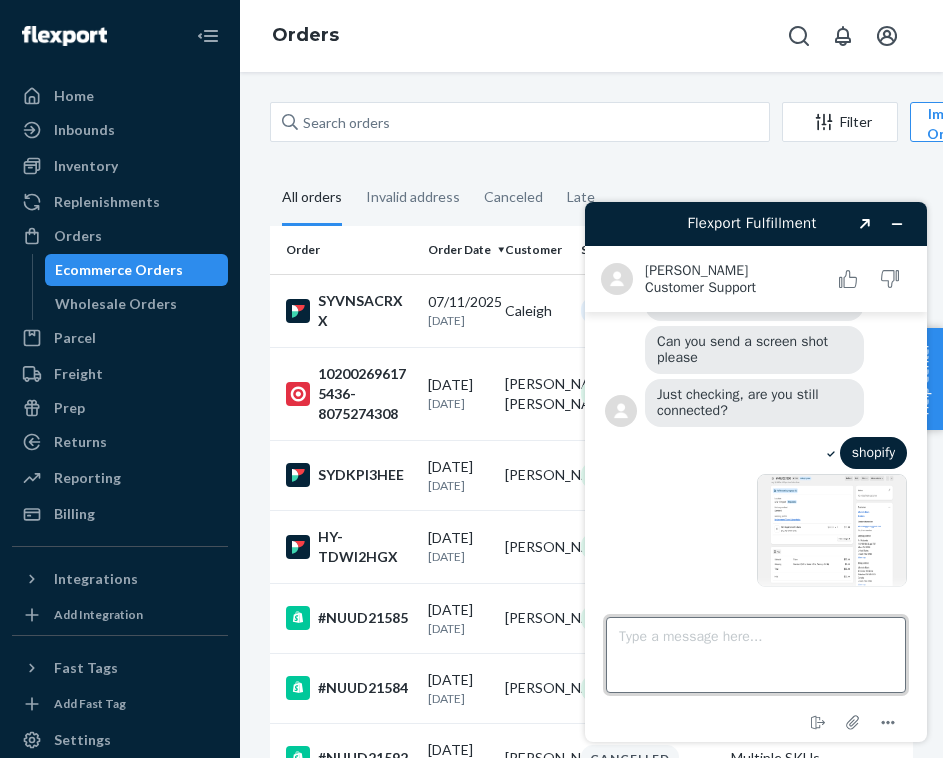click on "Type a message here..." at bounding box center (756, 655) 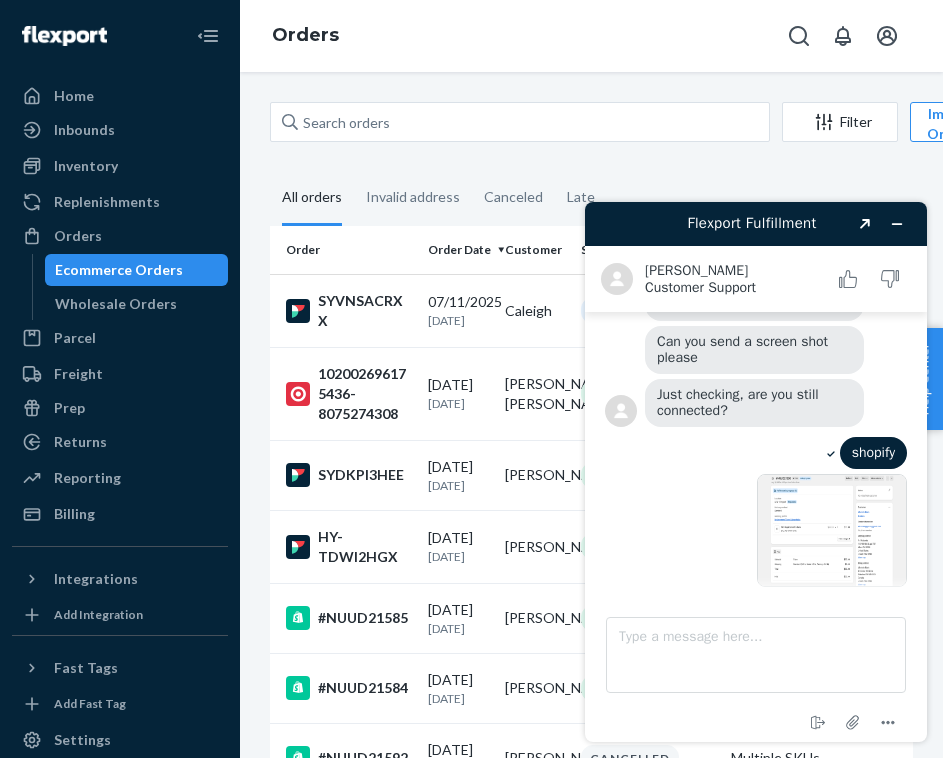 scroll, scrollTop: 349, scrollLeft: 0, axis: vertical 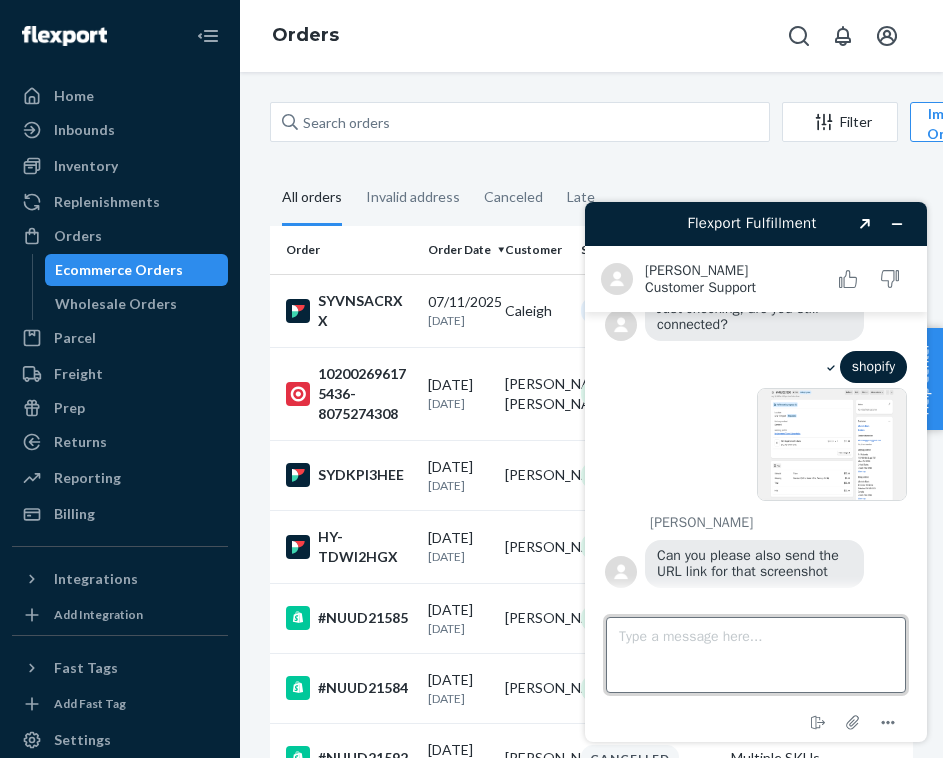 paste on "[URL][DOMAIN_NAME]" 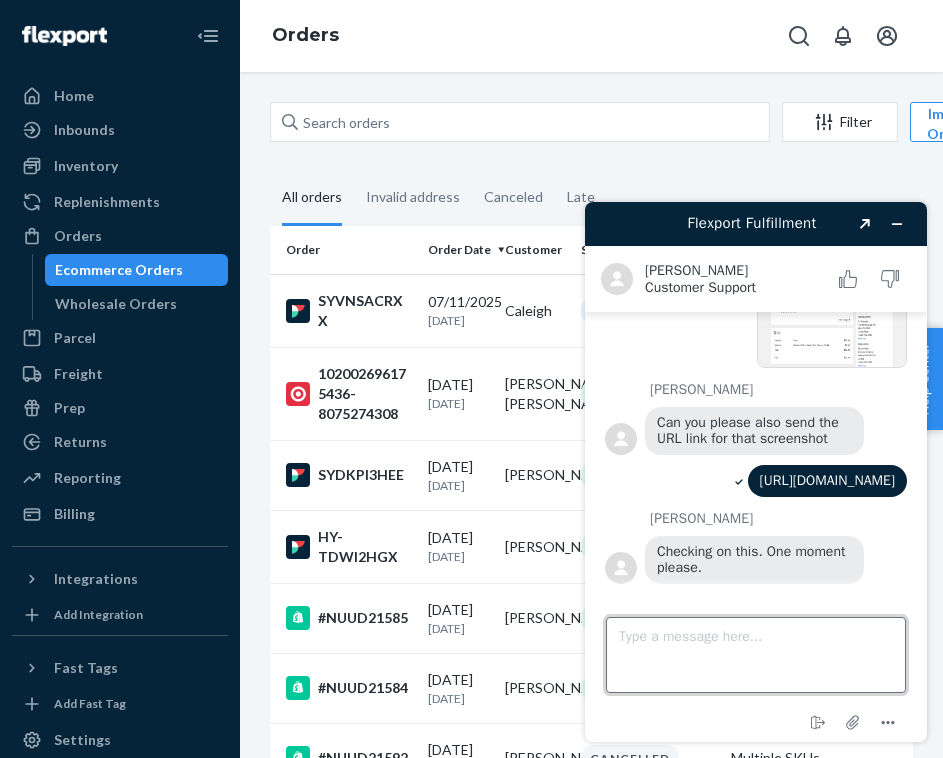scroll, scrollTop: 493, scrollLeft: 0, axis: vertical 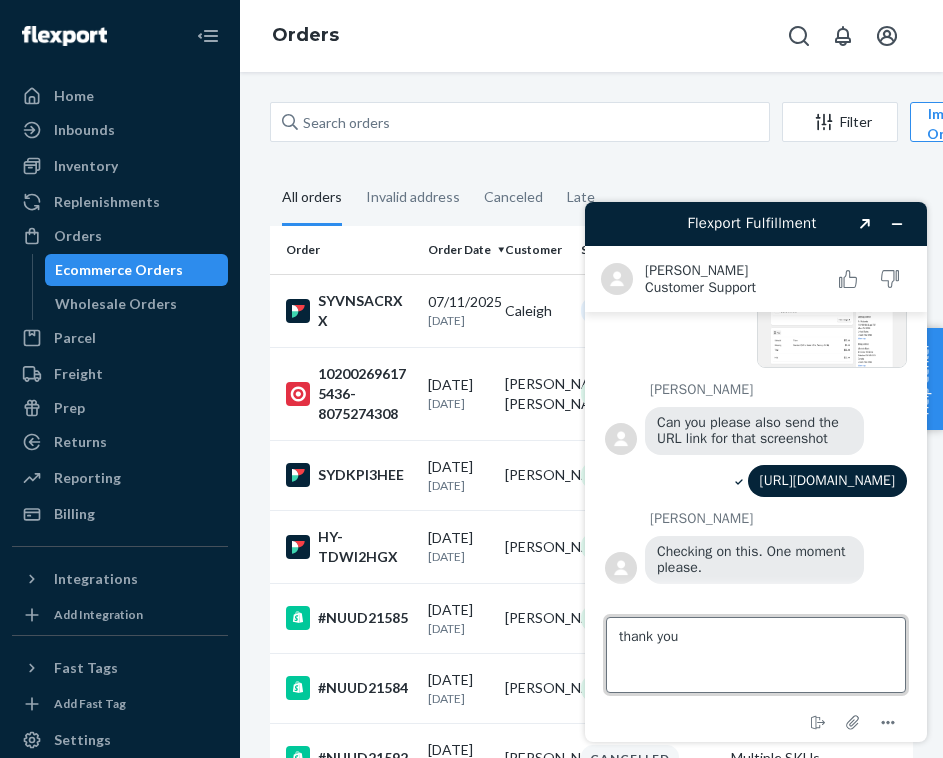 type on "thank you!" 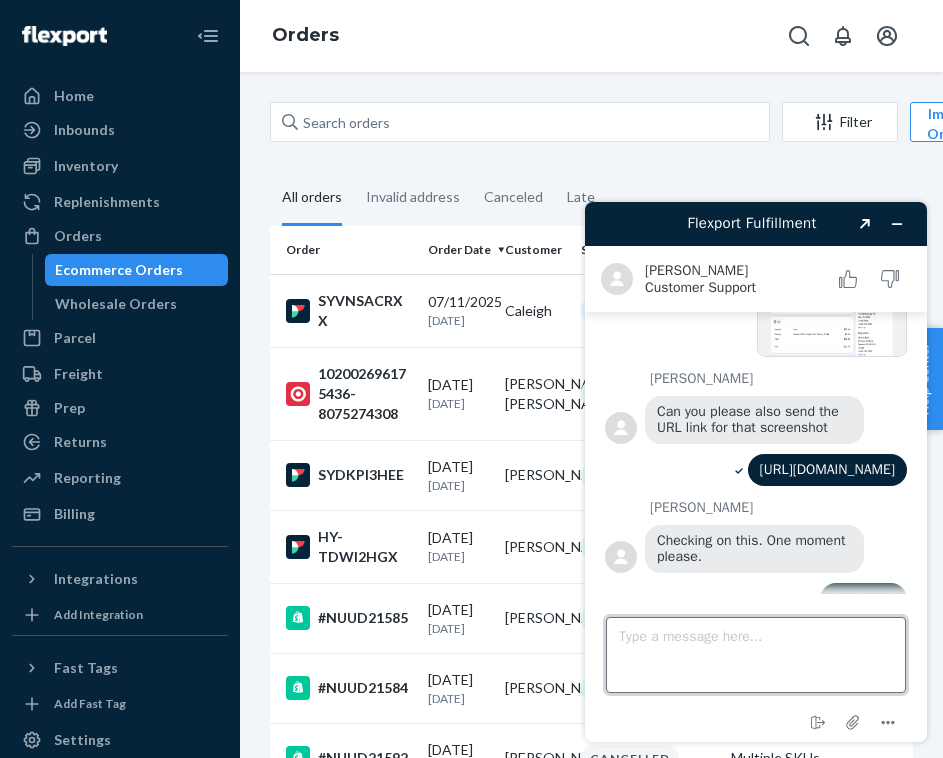 scroll, scrollTop: 535, scrollLeft: 0, axis: vertical 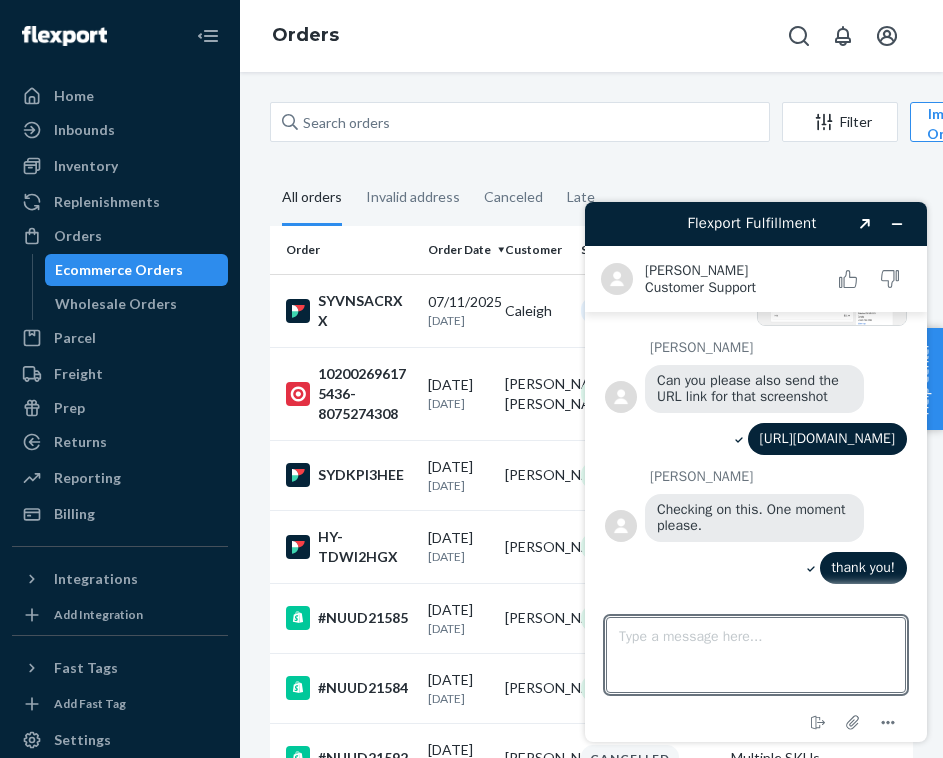 click on "Type a message here... End chat Attach file Options" at bounding box center [756, 668] 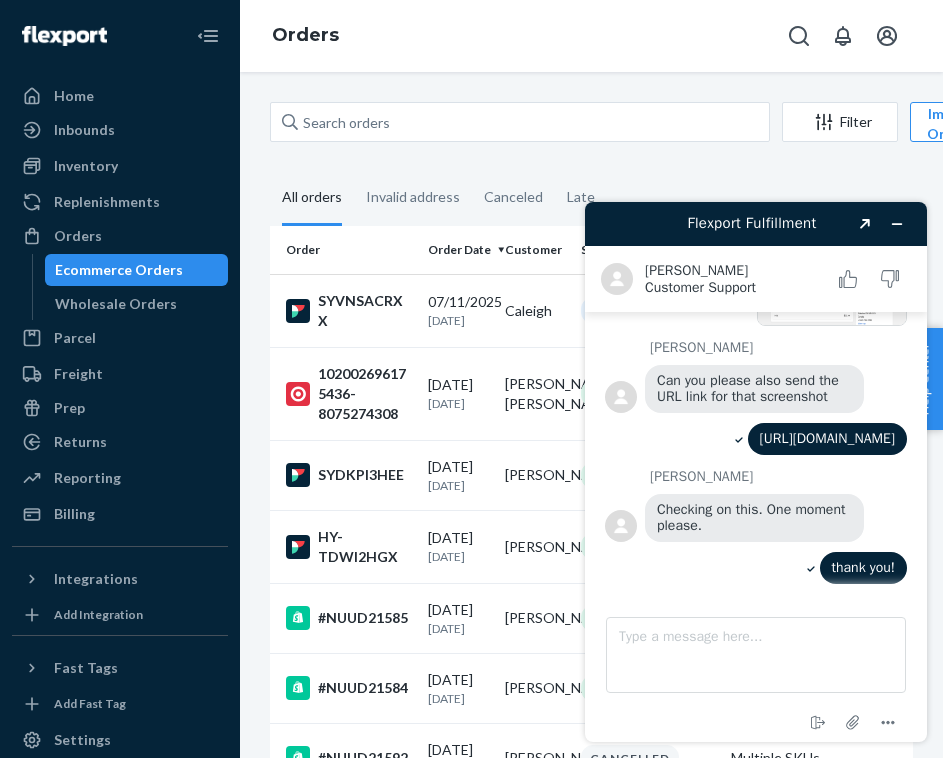 scroll, scrollTop: 0, scrollLeft: 0, axis: both 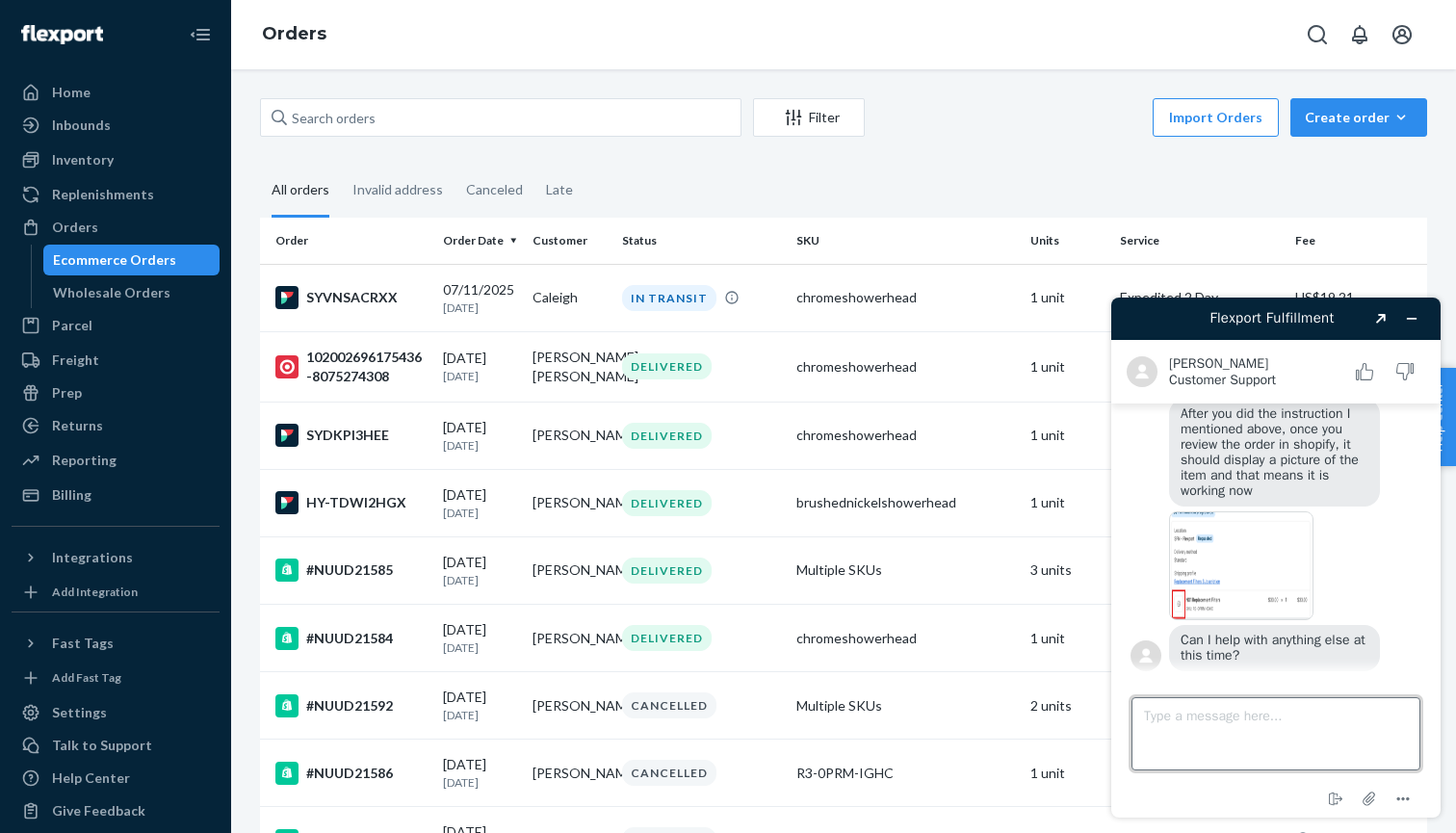 click on "Type a message here..." at bounding box center (1276, 734) 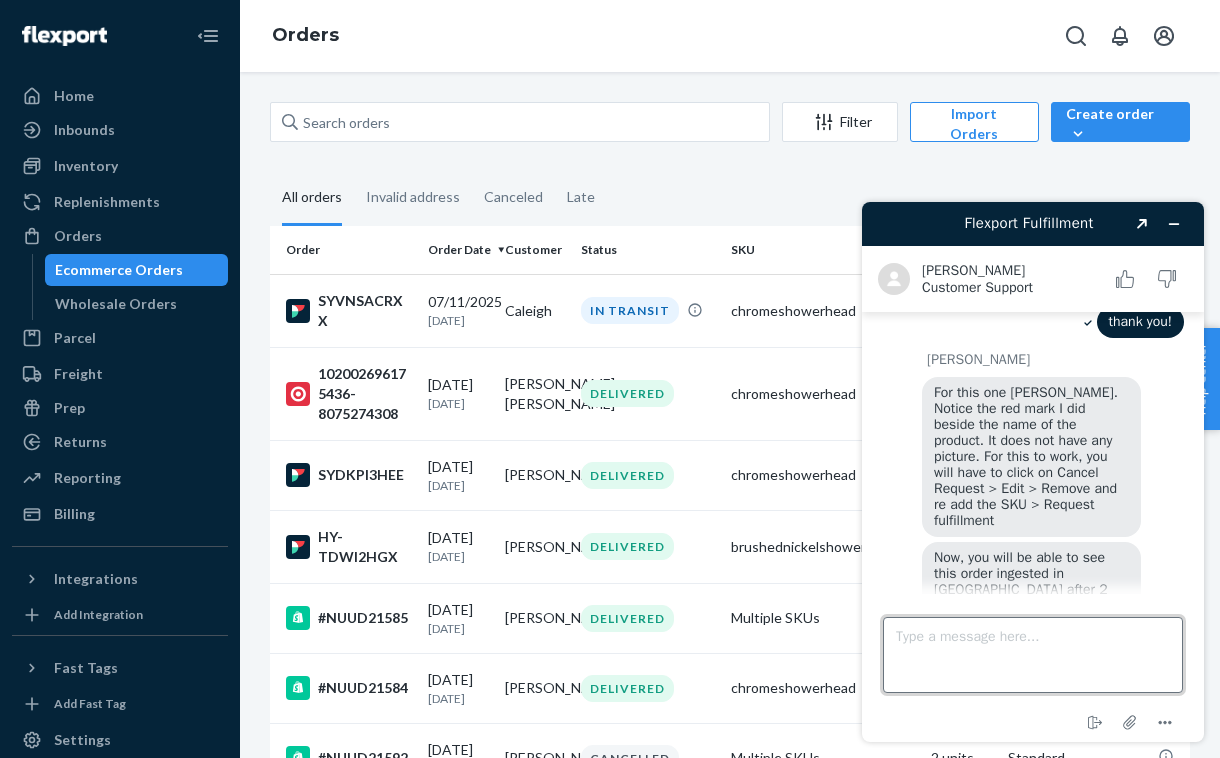 scroll, scrollTop: 773, scrollLeft: 0, axis: vertical 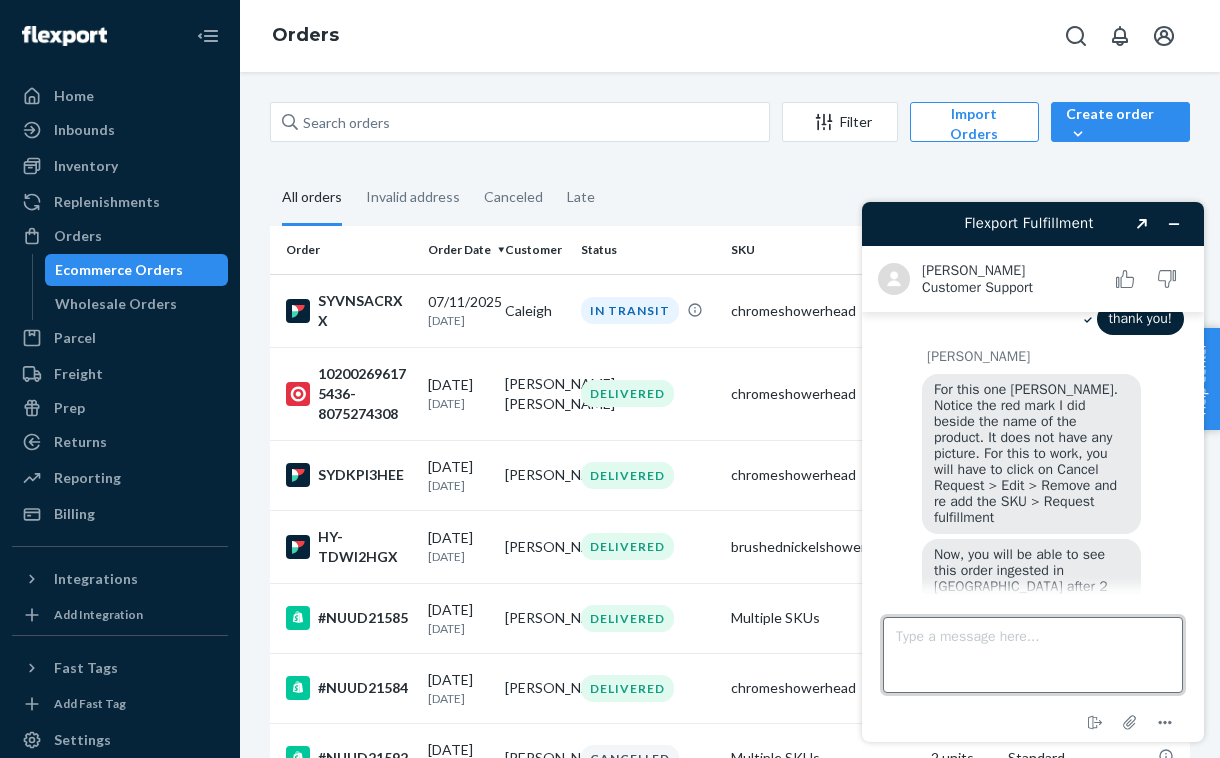 click on "Type a message here..." at bounding box center (1033, 655) 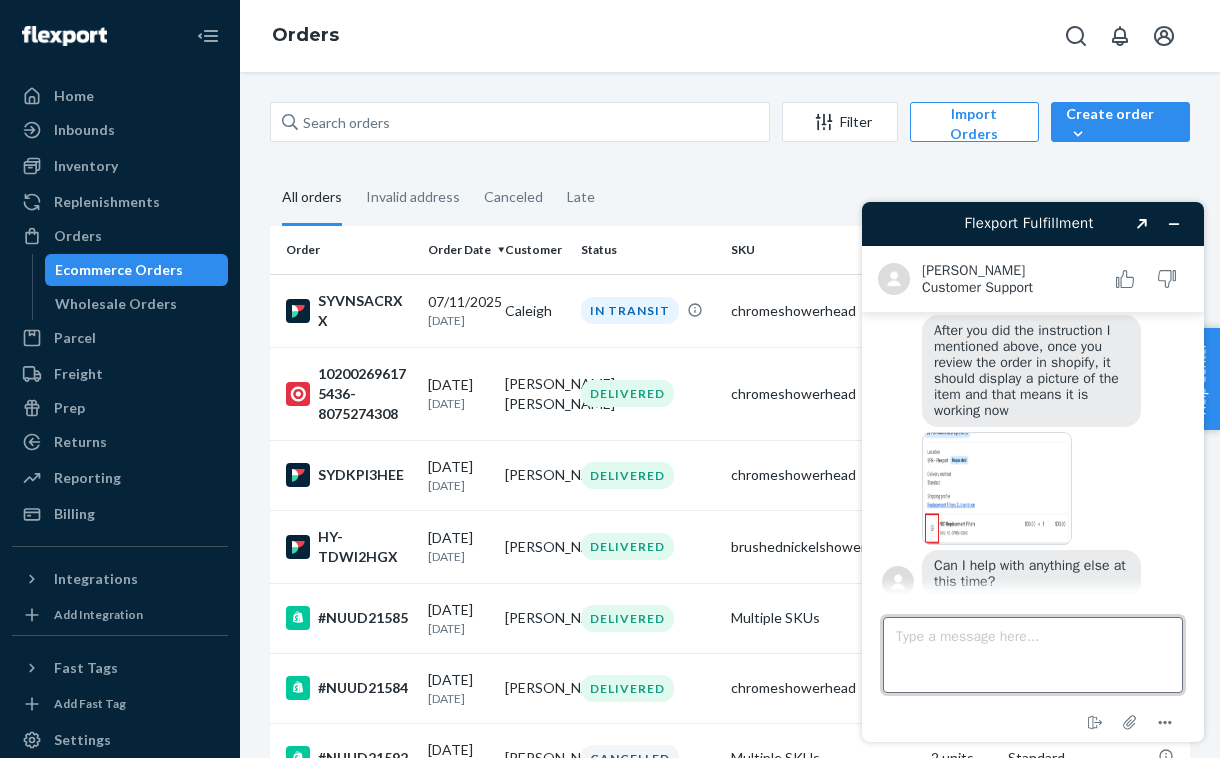 scroll, scrollTop: 1250, scrollLeft: 0, axis: vertical 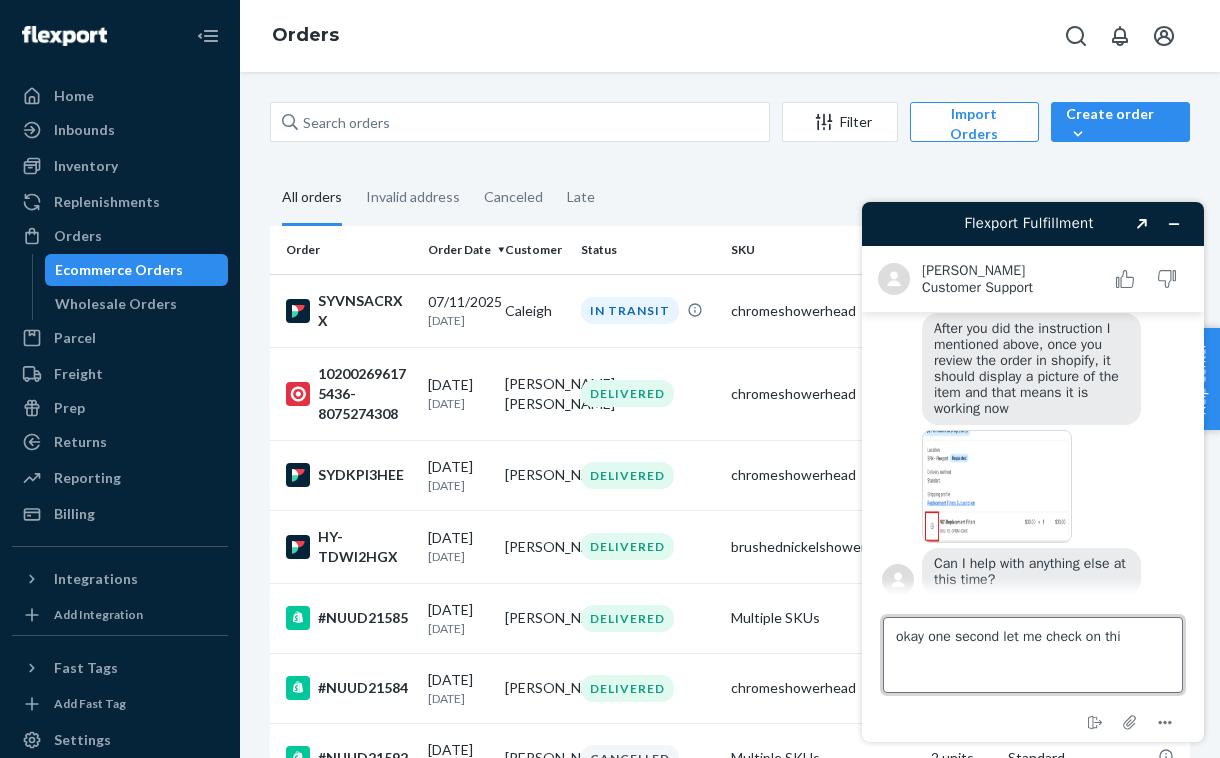 type on "okay one second let me check on this" 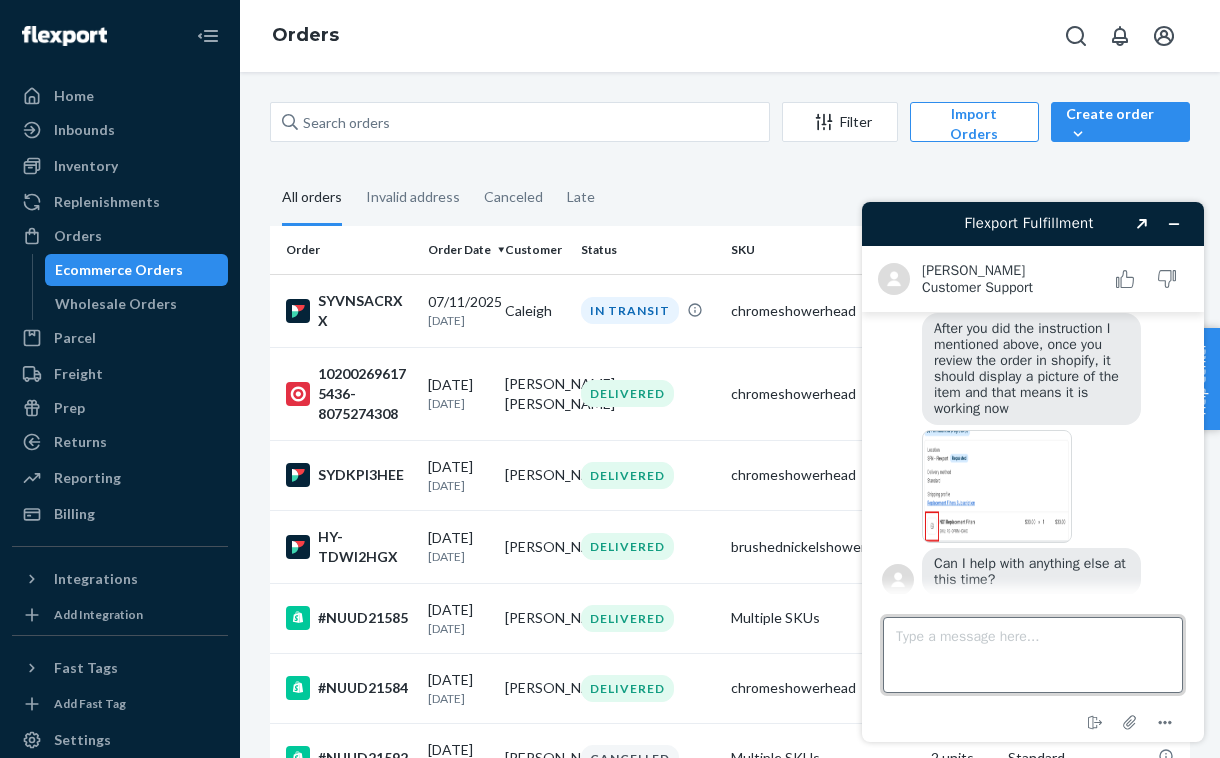 scroll, scrollTop: 1314, scrollLeft: 0, axis: vertical 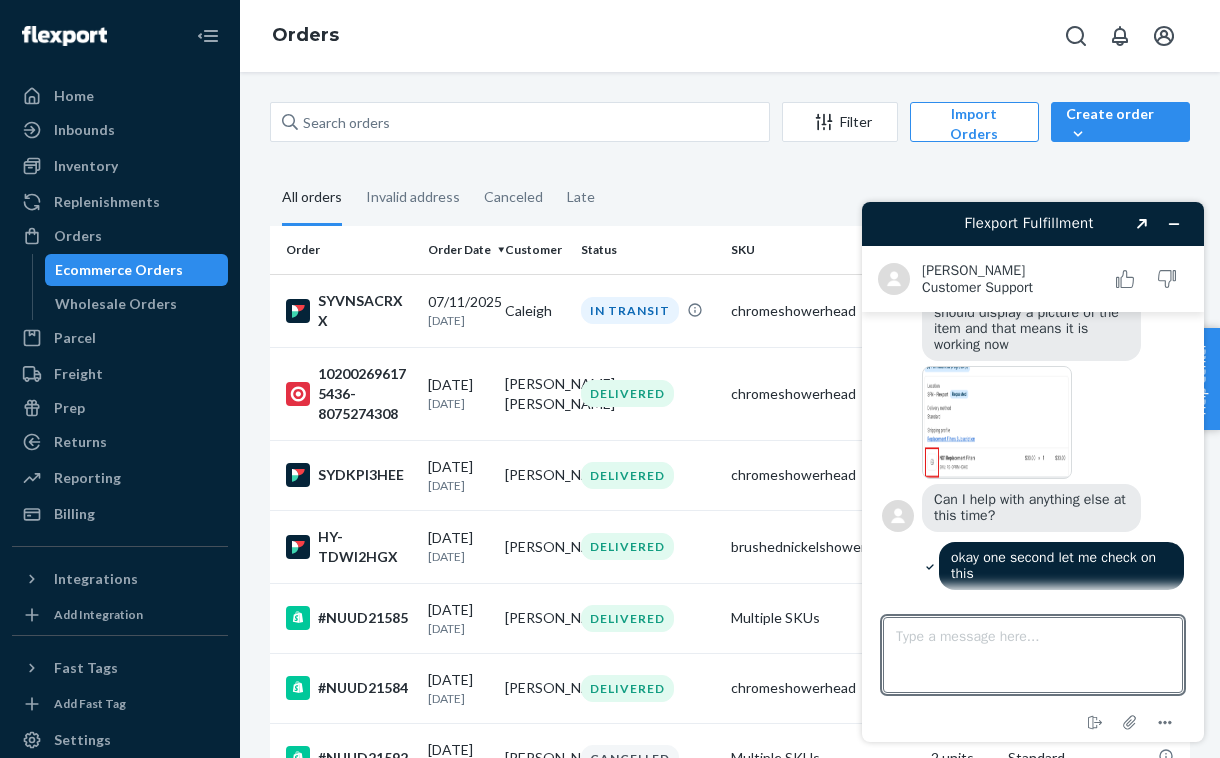 click at bounding box center (997, 422) 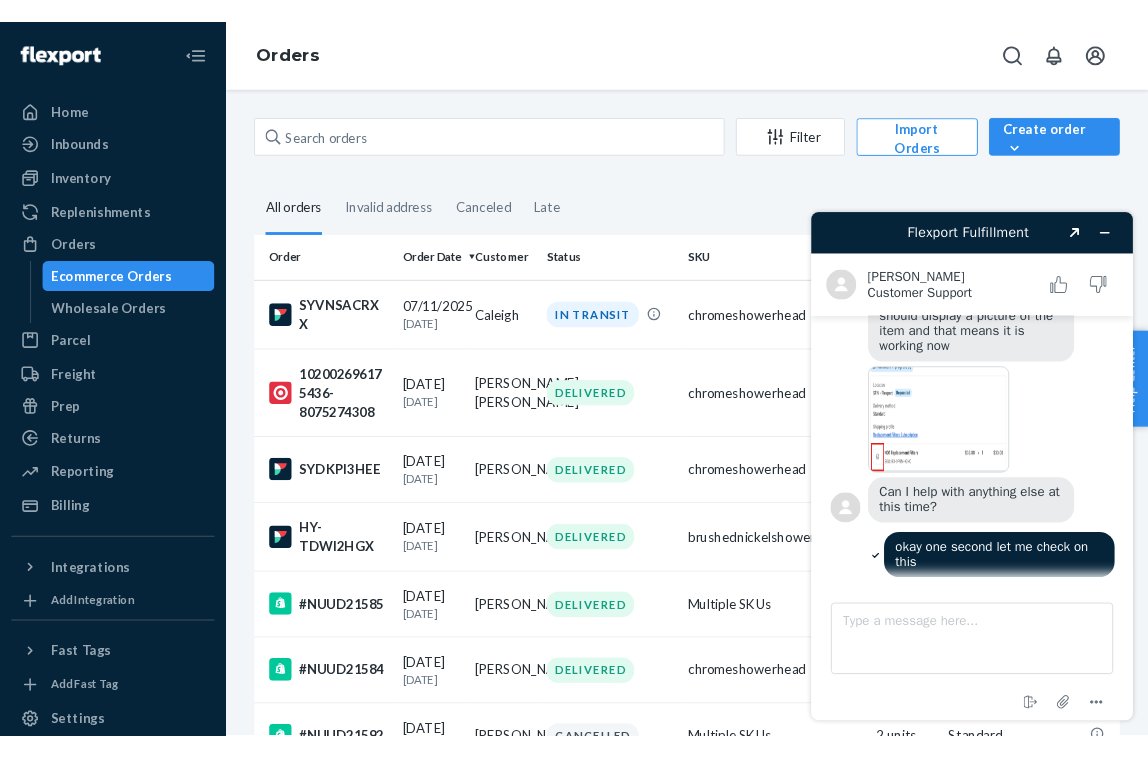 scroll, scrollTop: 1384, scrollLeft: 0, axis: vertical 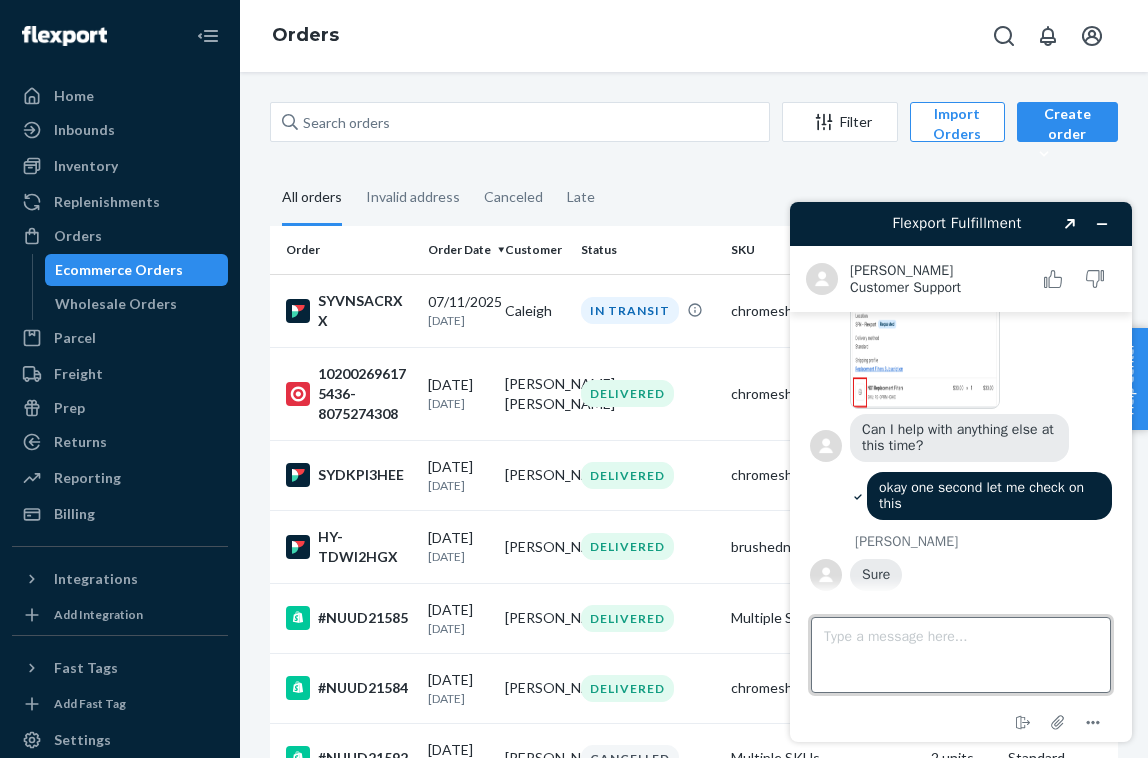 click on "Type a message here..." at bounding box center (961, 655) 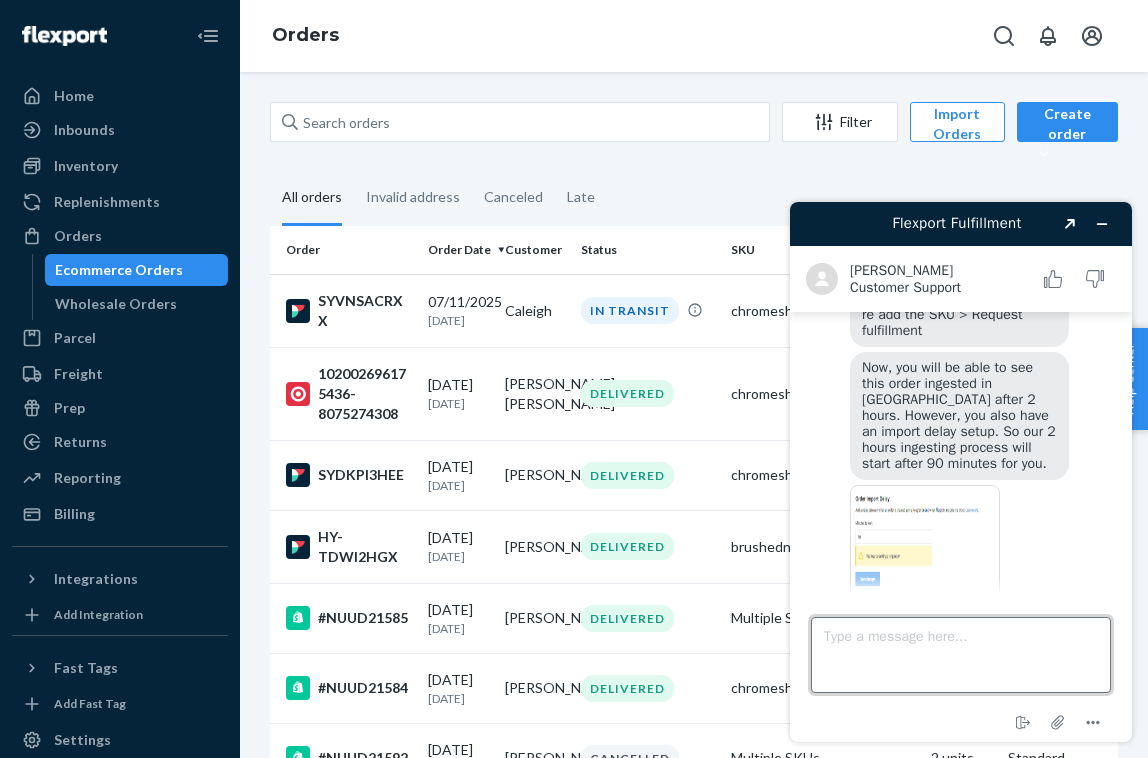 scroll, scrollTop: 1005, scrollLeft: 0, axis: vertical 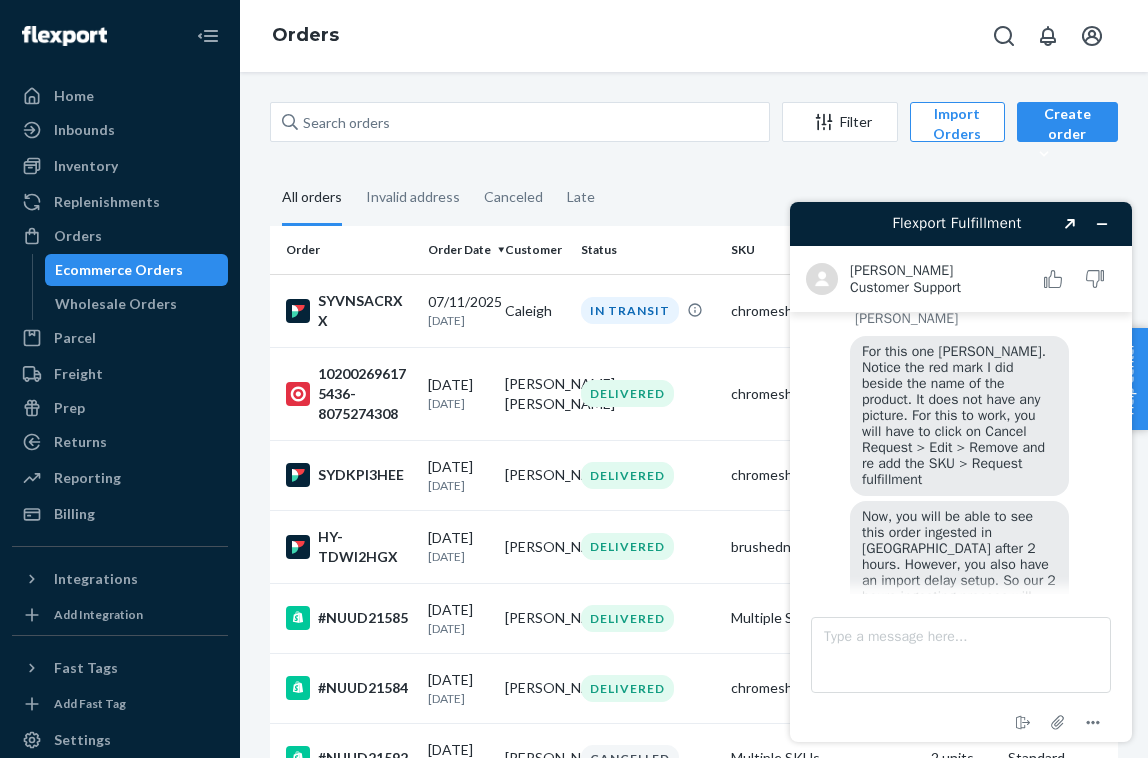 click on "[PERSON_NAME] For this one [PERSON_NAME]. Notice the red mark I did beside the name of the product. It does not have any picture. For this to work, you will have to click on Cancel Request > Edit > Remove and re add the SKU > Request fulfillment Now, you will be able to see this order ingested in [GEOGRAPHIC_DATA] after 2 hours. However, you also have an import delay setup. So our 2 hours ingesting process will start after 90 minutes for you. After you did the instruction I mentioned above, once you review the order in shopify, it should display a picture of the item and that means it is working now Can I help with anything else at this time?" at bounding box center (961, 675) 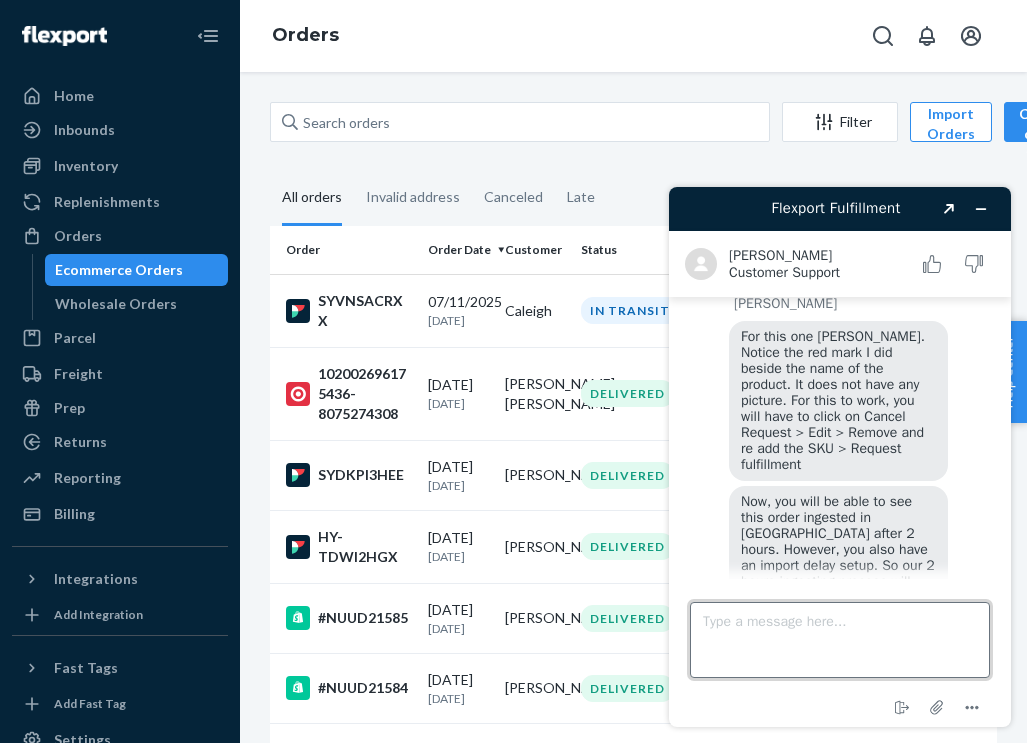 click on "Type a message here..." at bounding box center [840, 640] 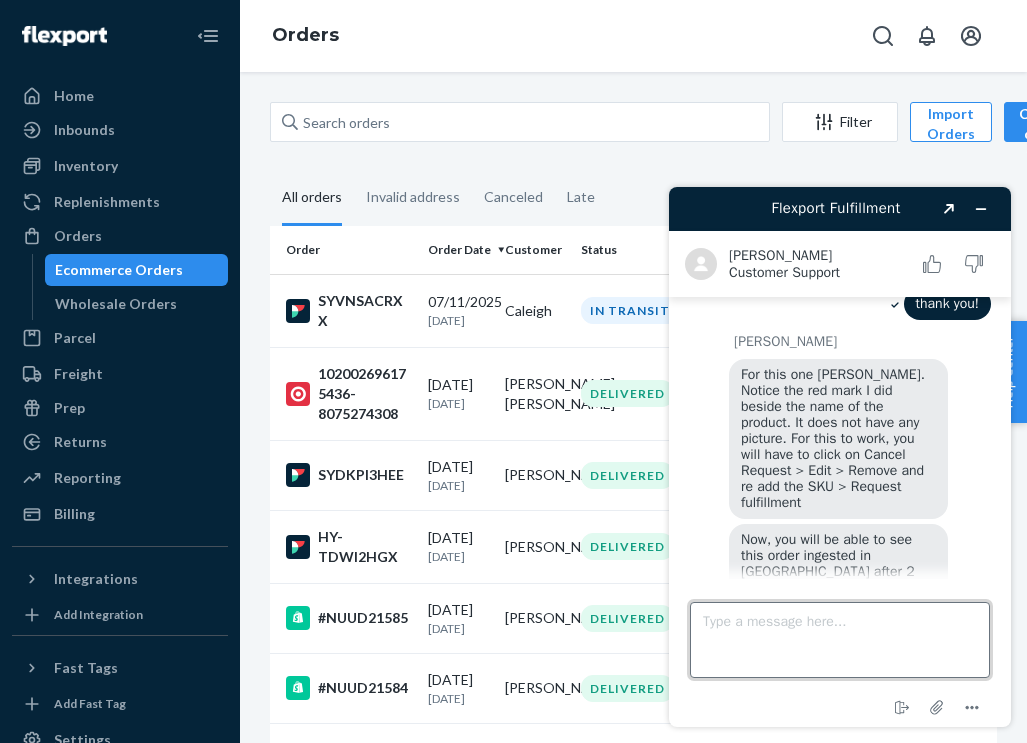 scroll, scrollTop: 806, scrollLeft: 0, axis: vertical 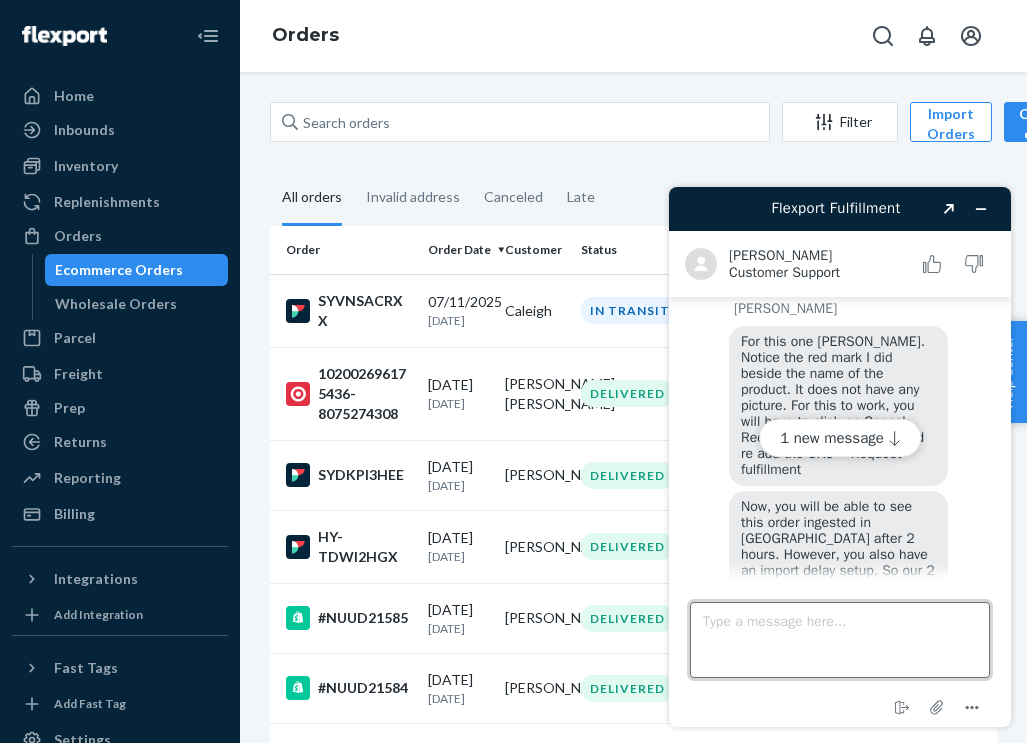 click on "Type a message here..." at bounding box center (840, 640) 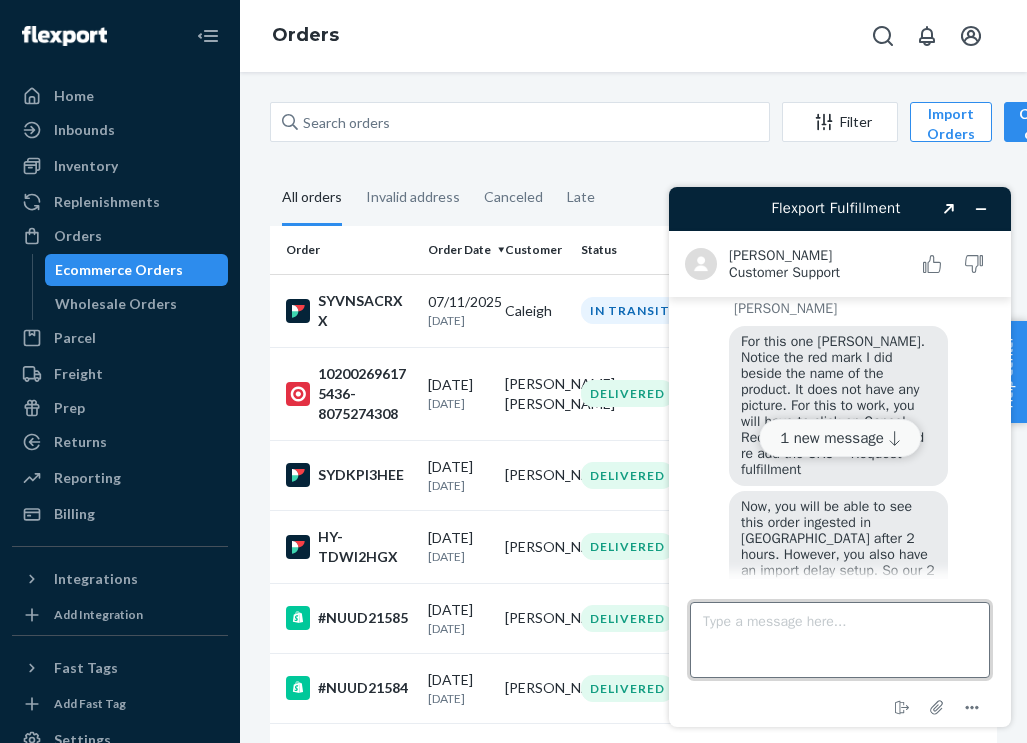scroll, scrollTop: 0, scrollLeft: 0, axis: both 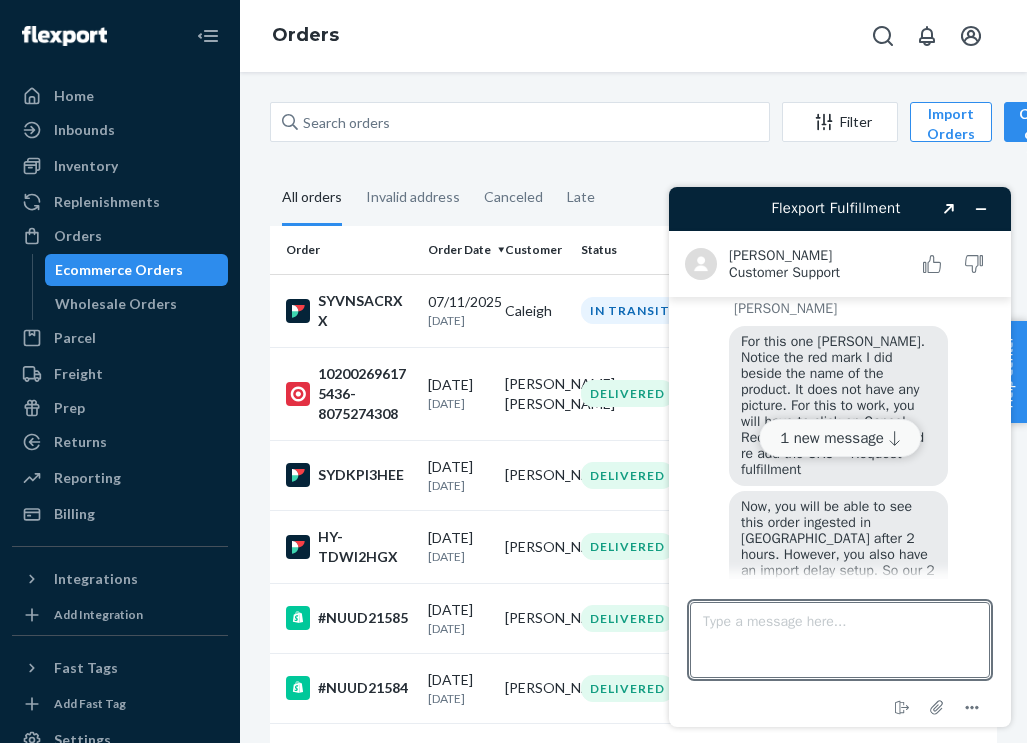 click on "1 new message" at bounding box center (840, 438) 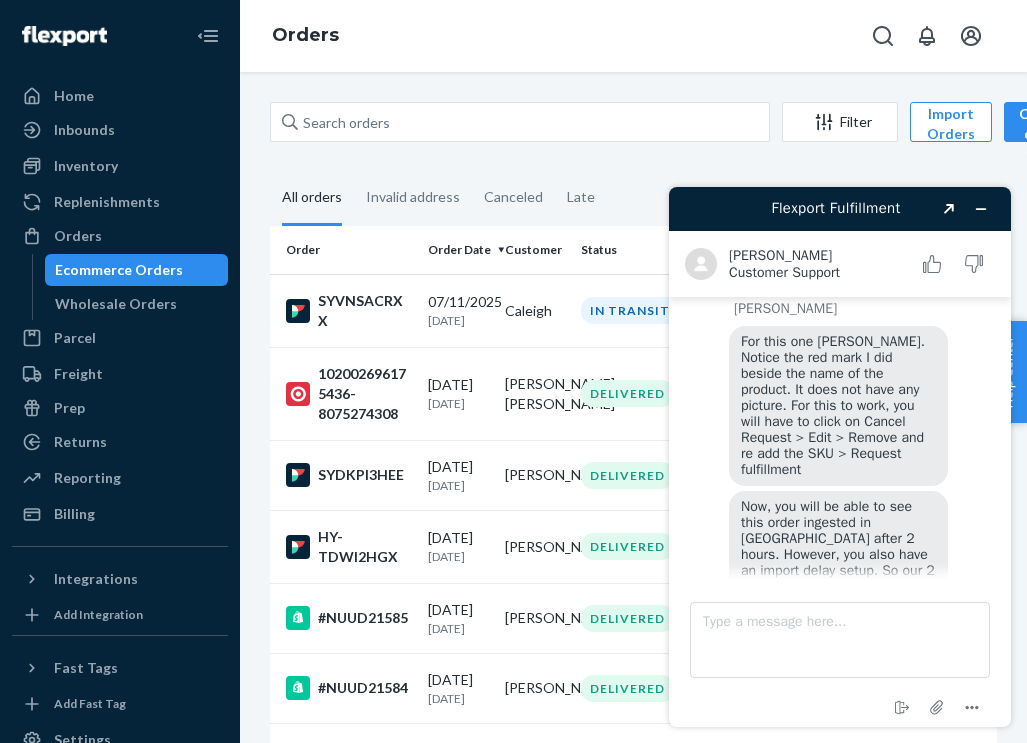 scroll, scrollTop: 1437, scrollLeft: 0, axis: vertical 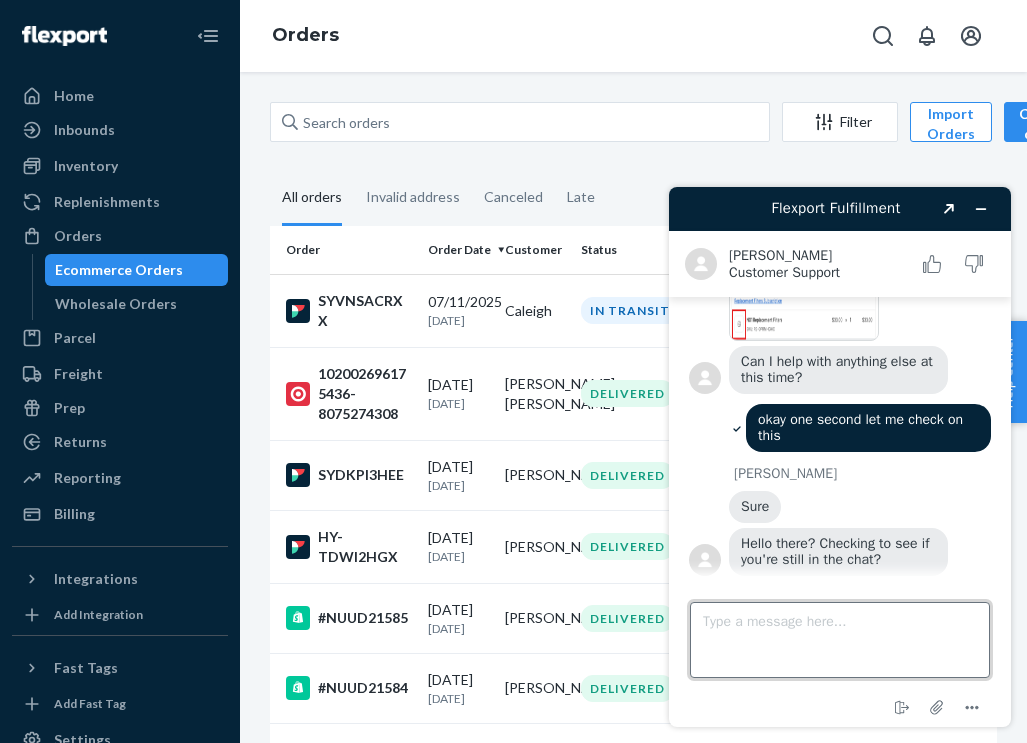 click on "Type a message here..." at bounding box center [840, 640] 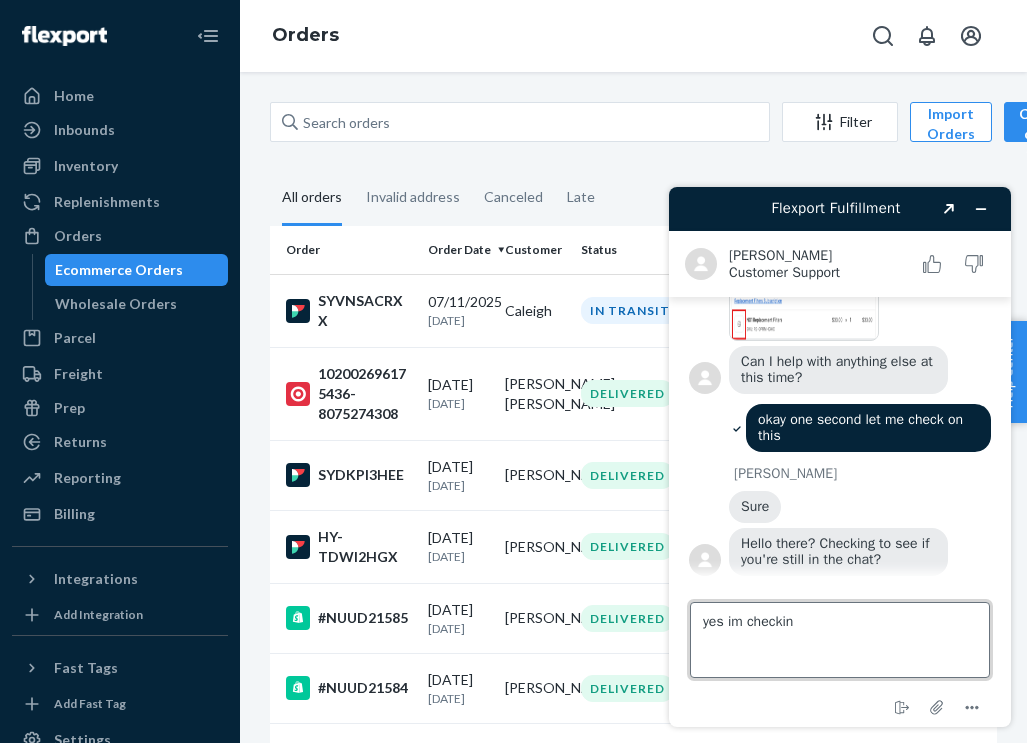 type on "yes im checking" 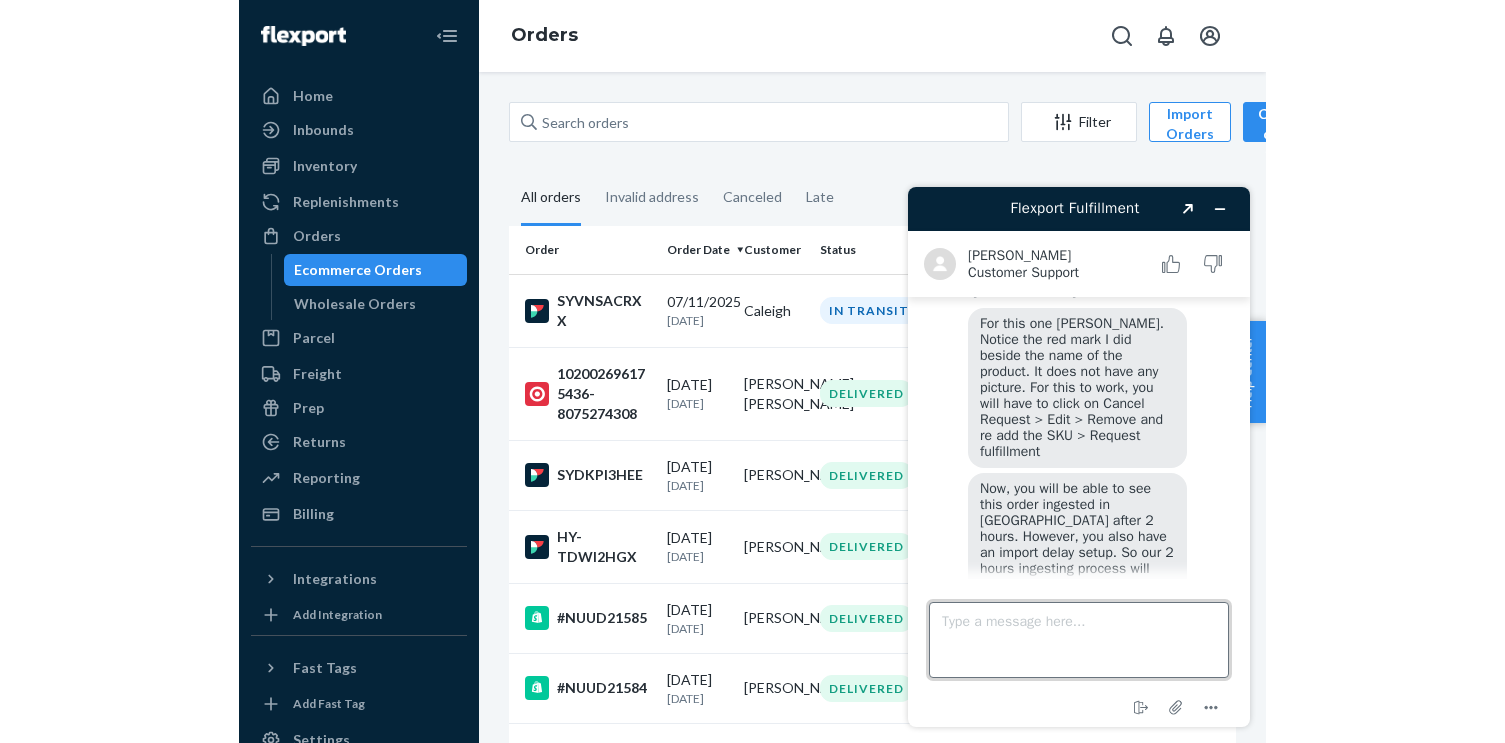 scroll, scrollTop: 814, scrollLeft: 0, axis: vertical 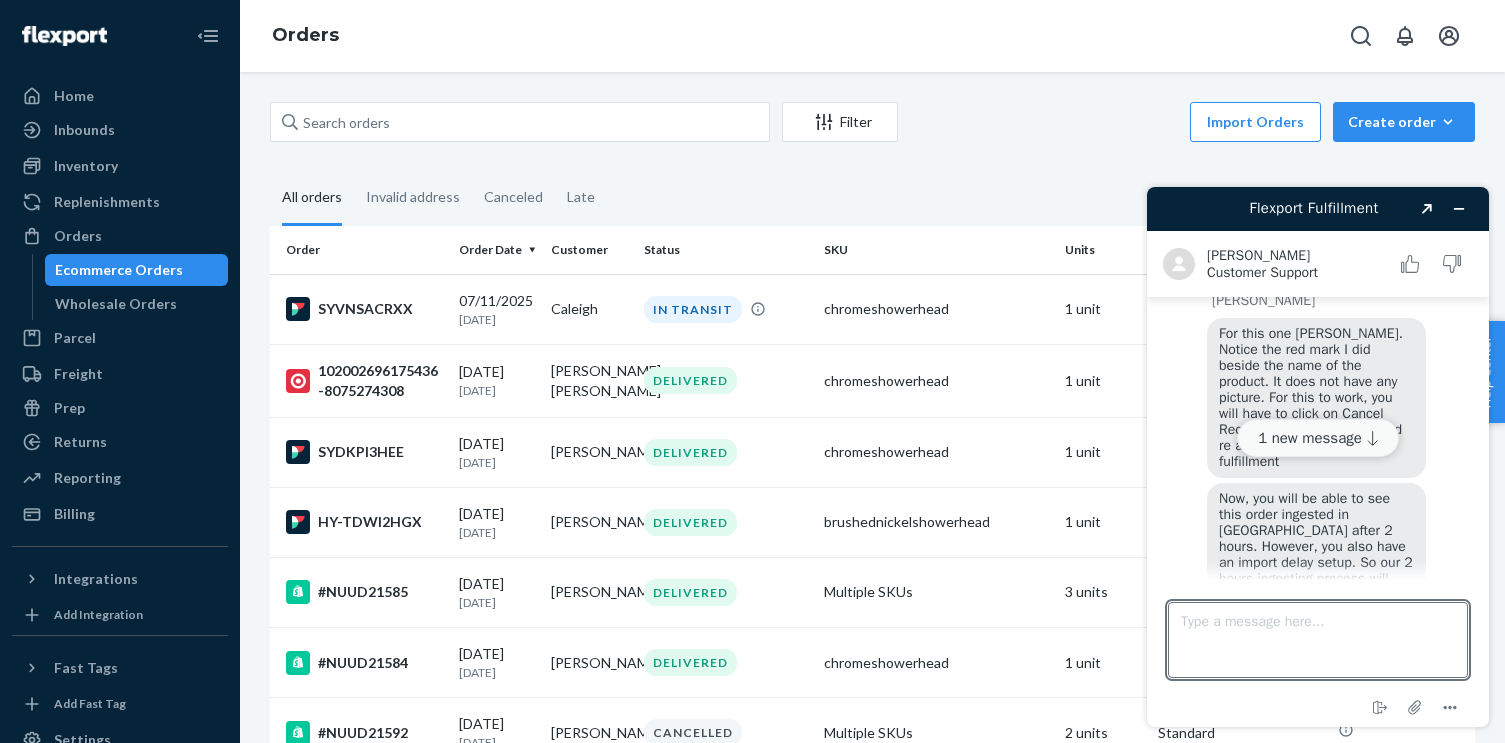 click on "1 new message" at bounding box center [1318, 438] 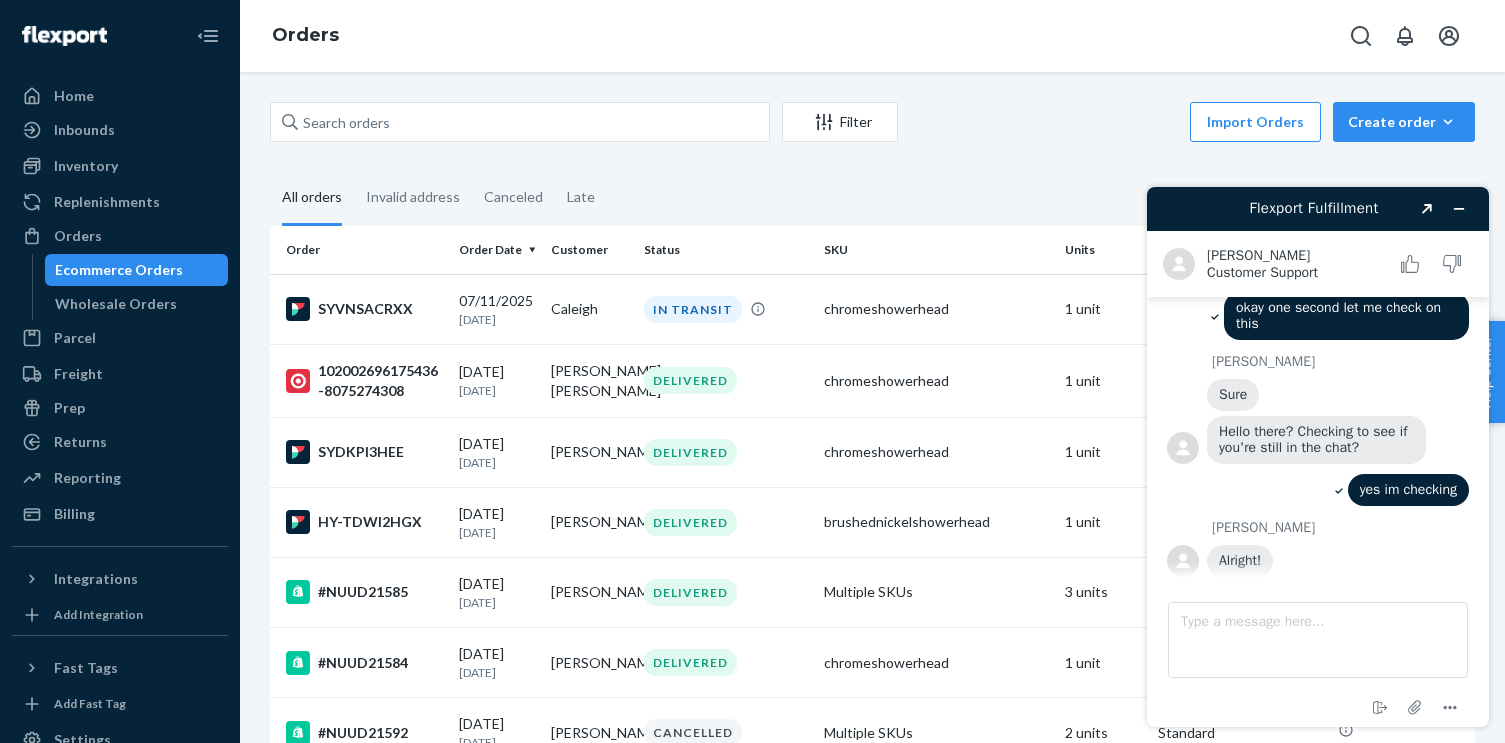 scroll, scrollTop: 0, scrollLeft: 0, axis: both 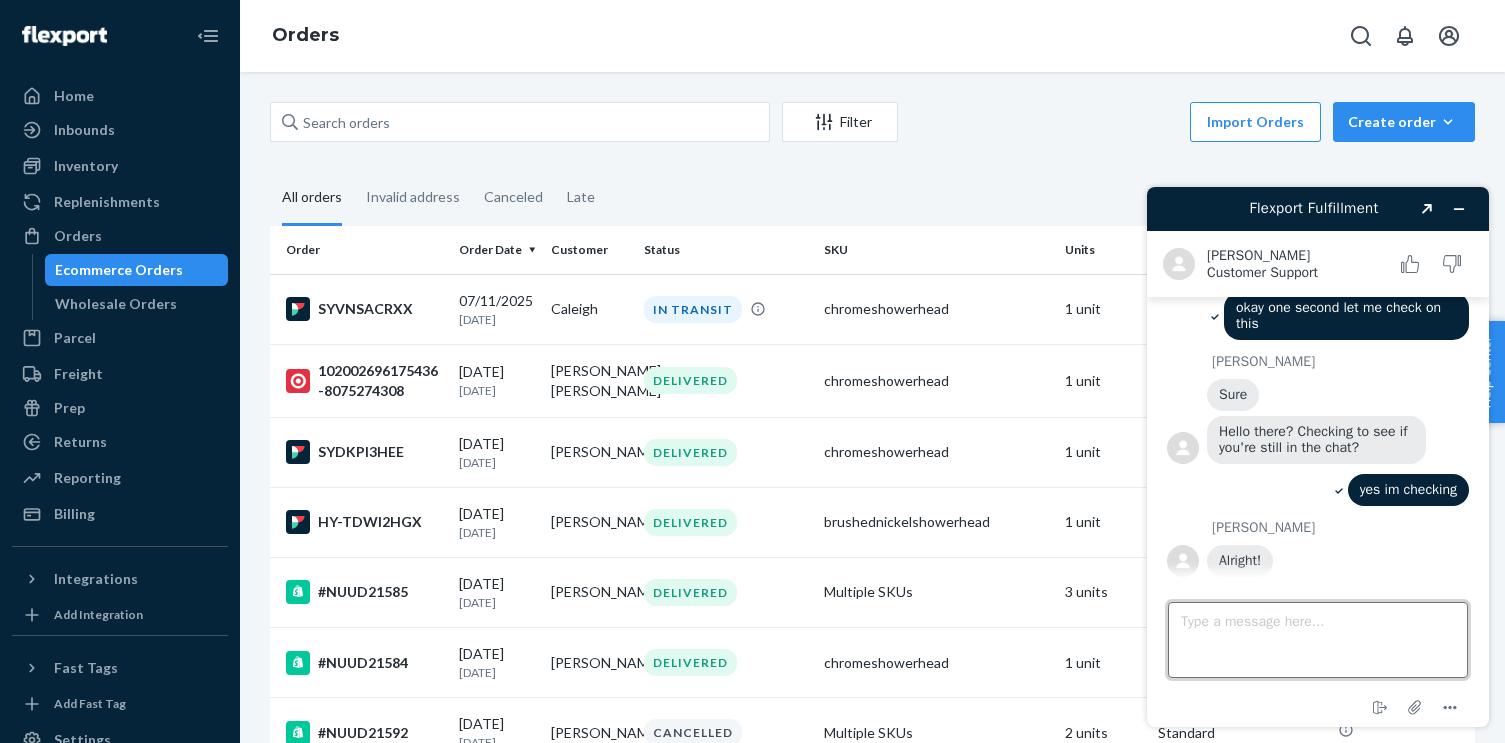 click on "Type a message here..." at bounding box center [1318, 640] 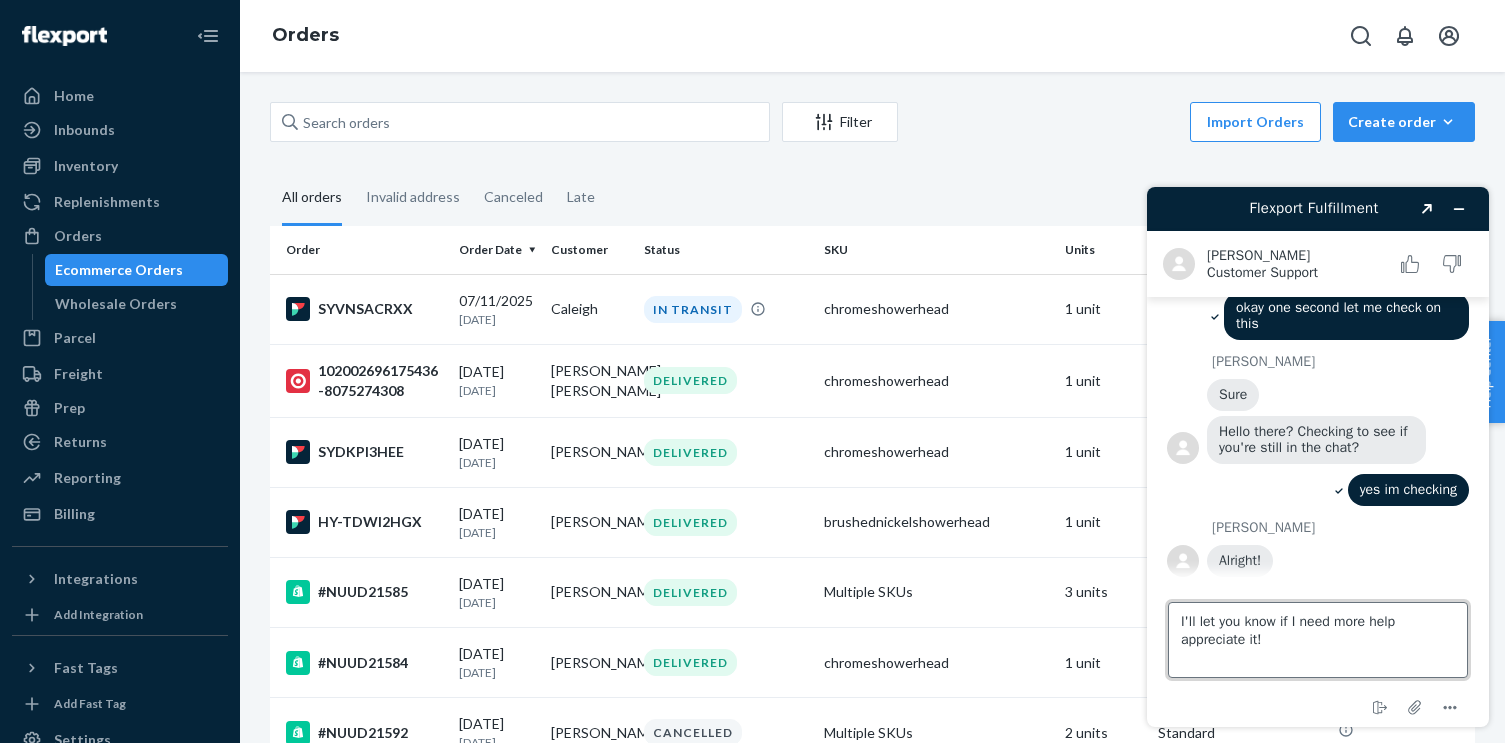 type on "I'll let you know if I need more help appreciate it!!" 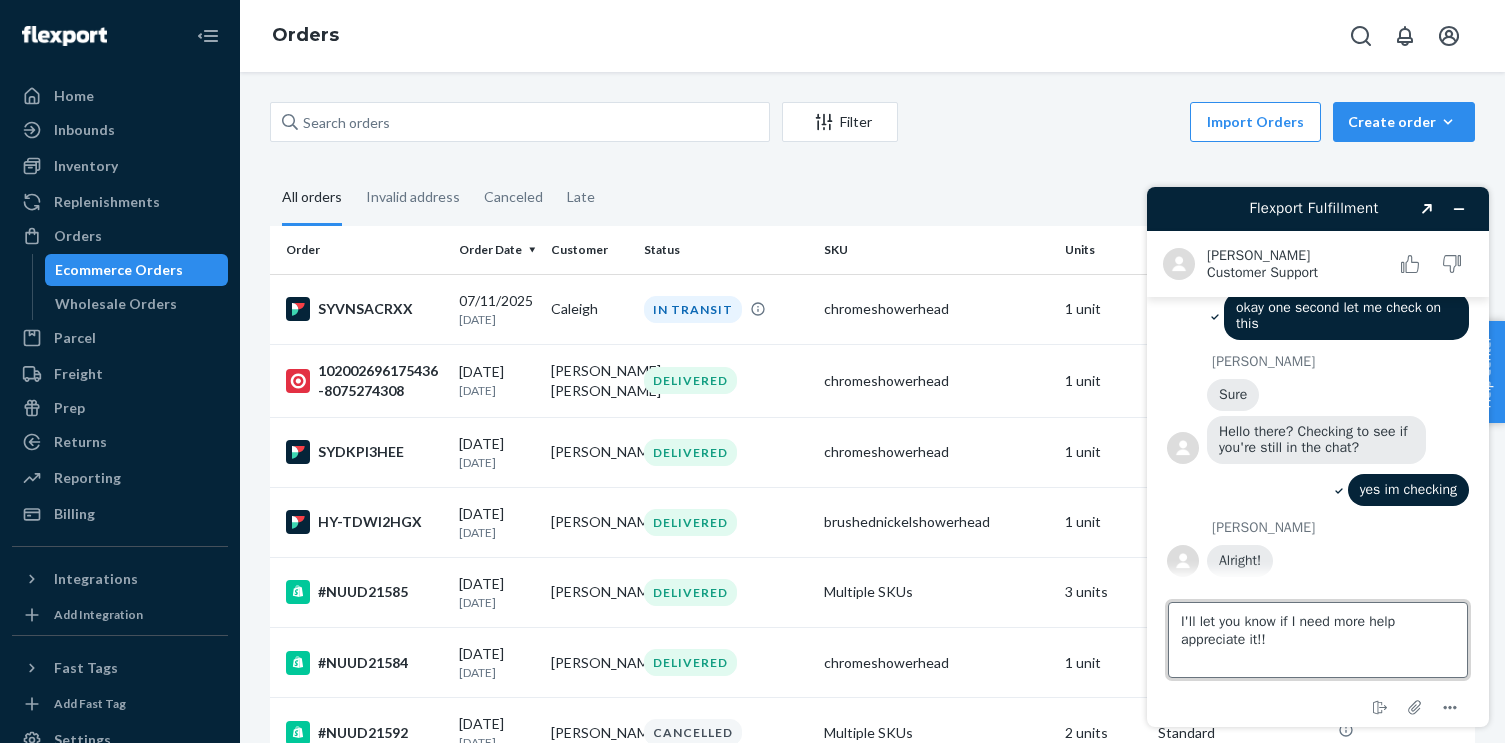 type 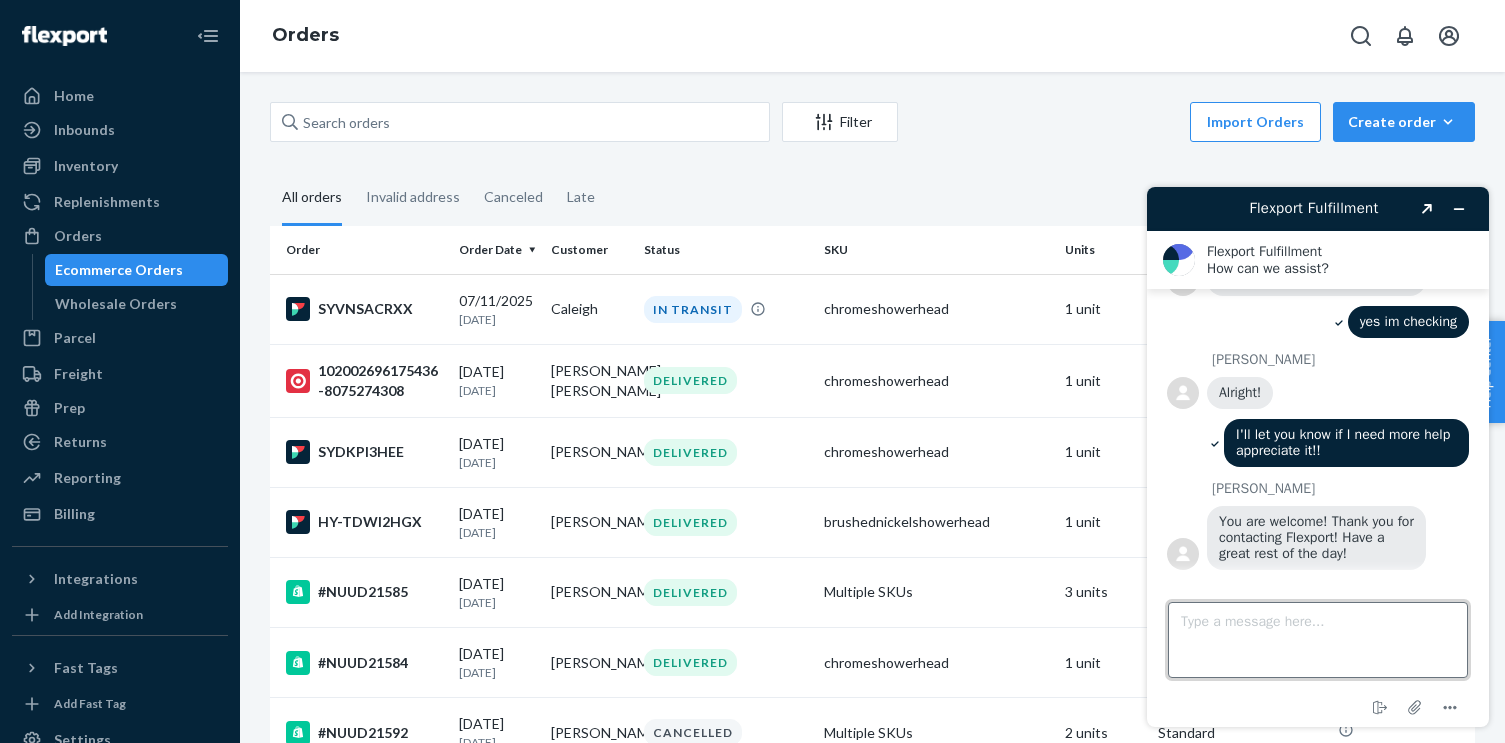 scroll, scrollTop: 1803, scrollLeft: 0, axis: vertical 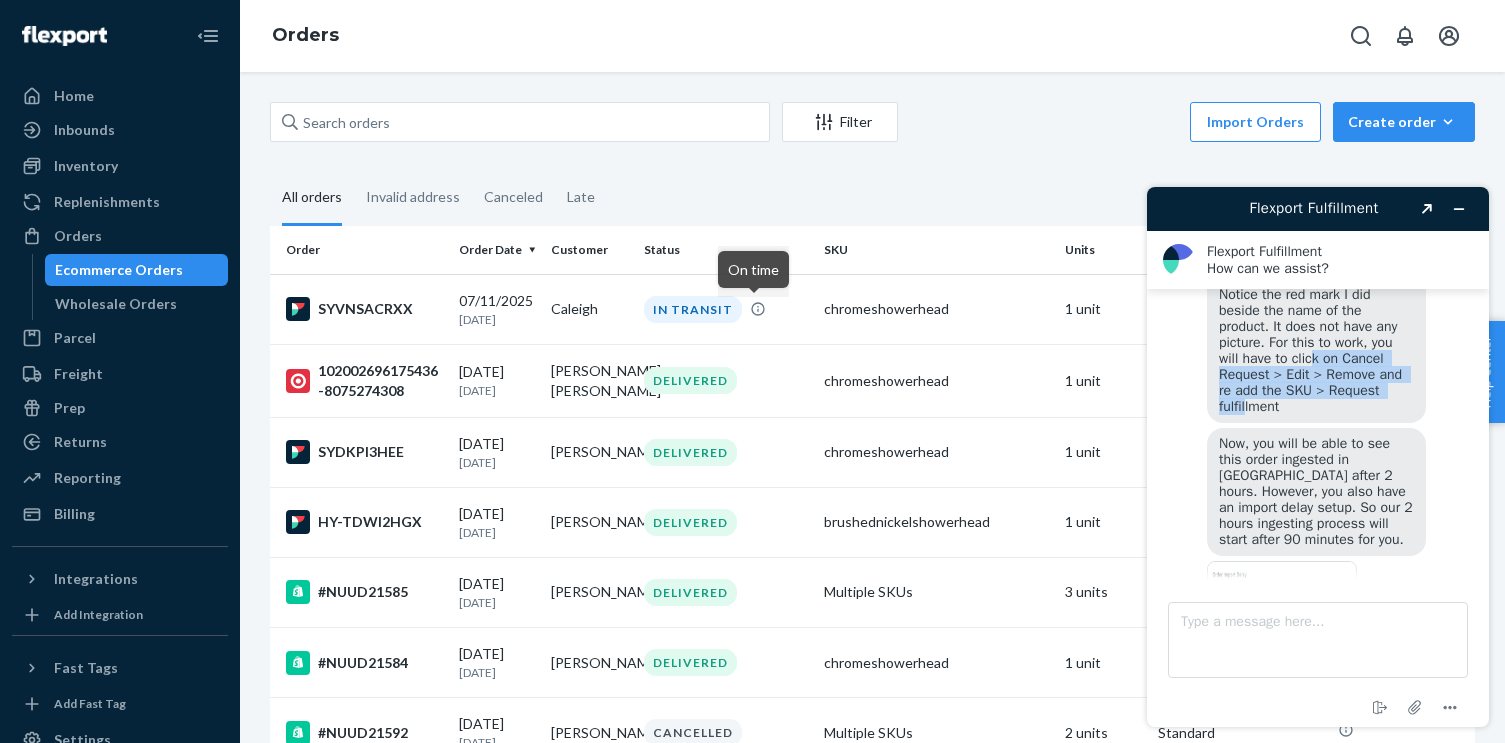 drag, startPoint x: 1241, startPoint y: 370, endPoint x: 1407, endPoint y: 396, distance: 168.0238 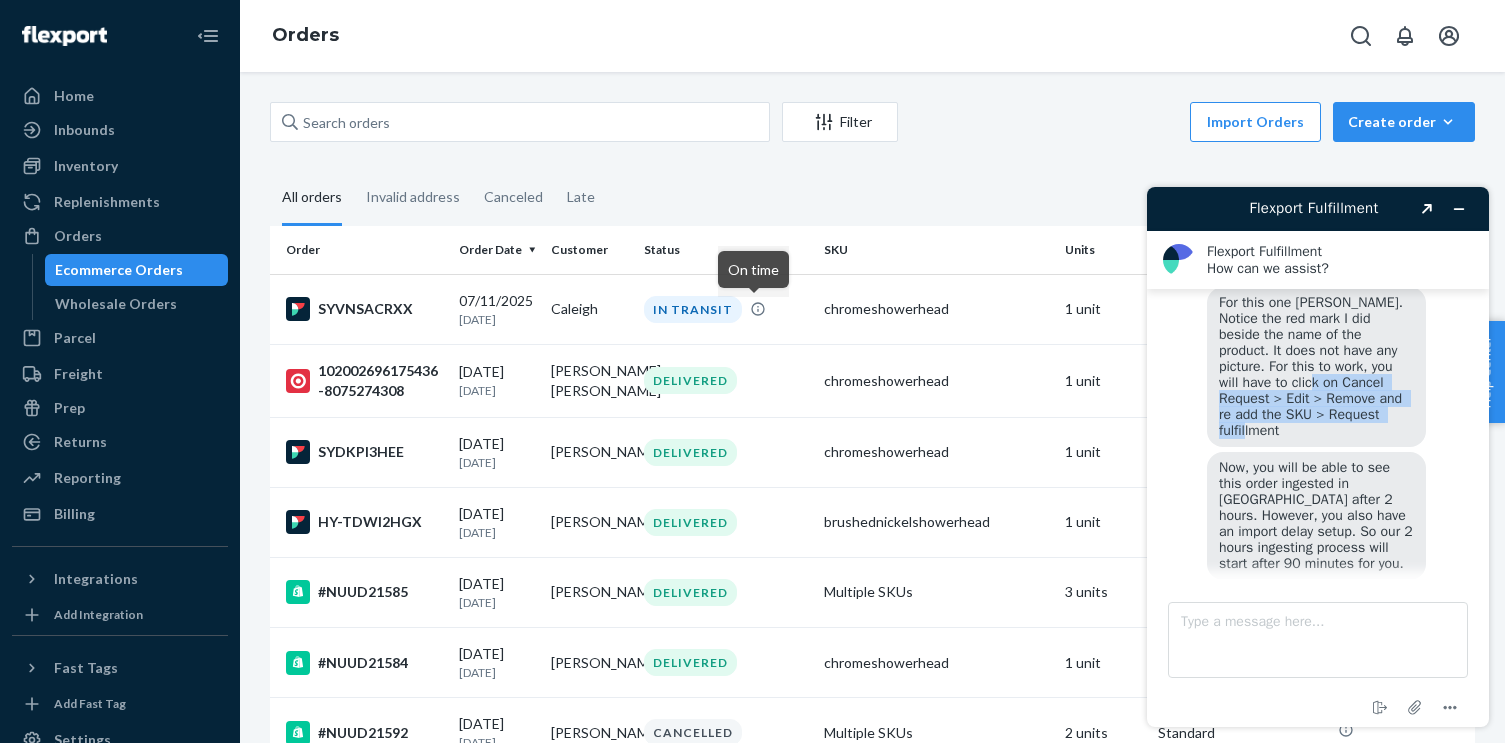 scroll, scrollTop: 820, scrollLeft: 0, axis: vertical 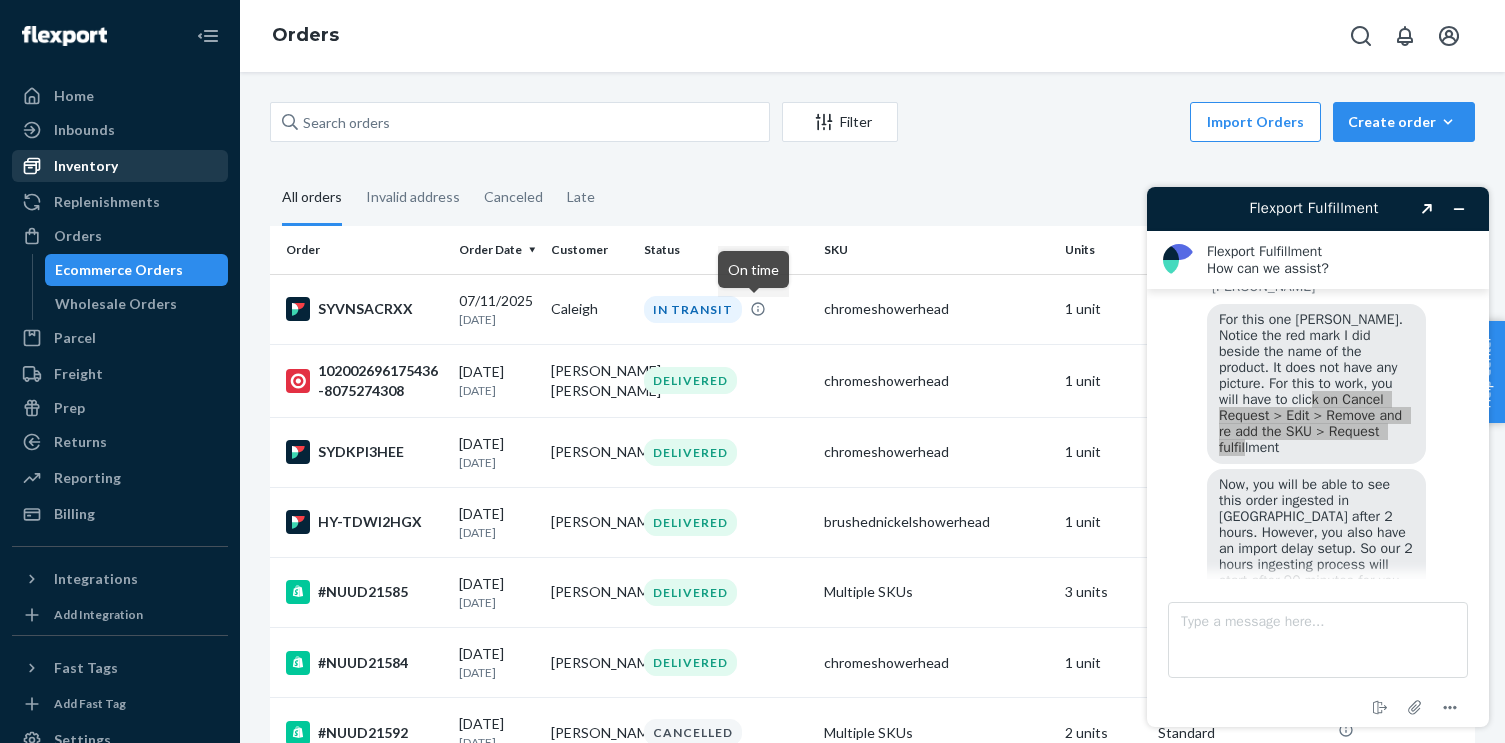 click on "Inventory" at bounding box center [120, 166] 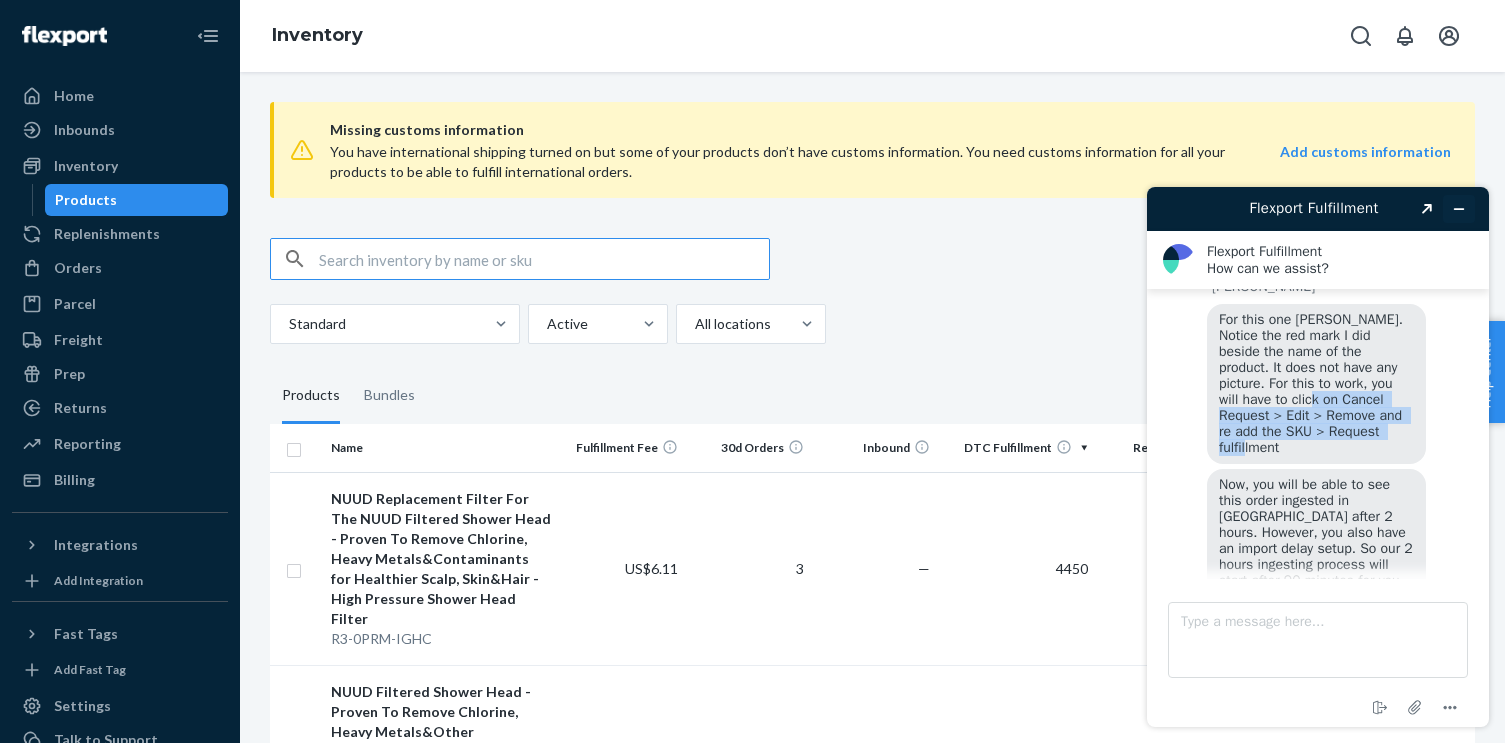 click 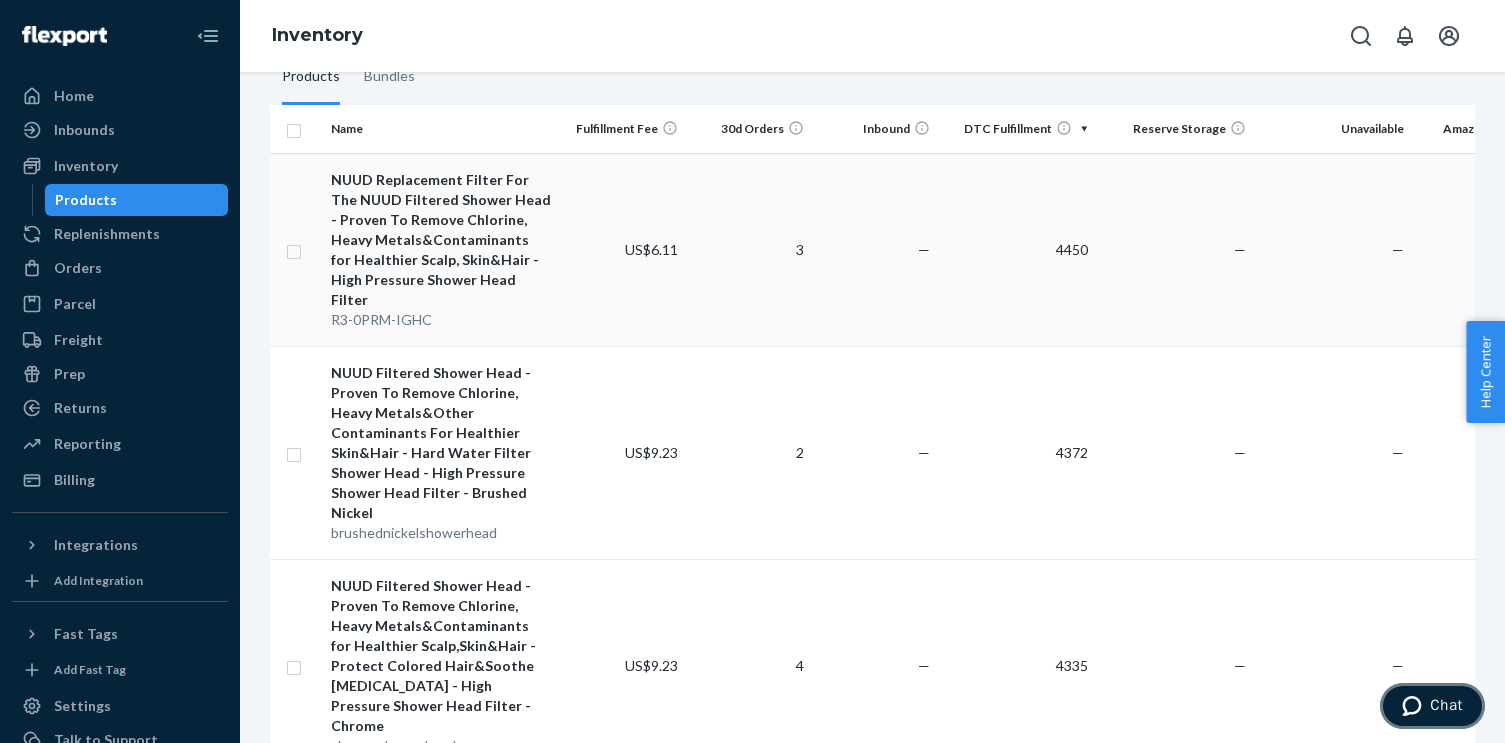 scroll, scrollTop: 318, scrollLeft: 0, axis: vertical 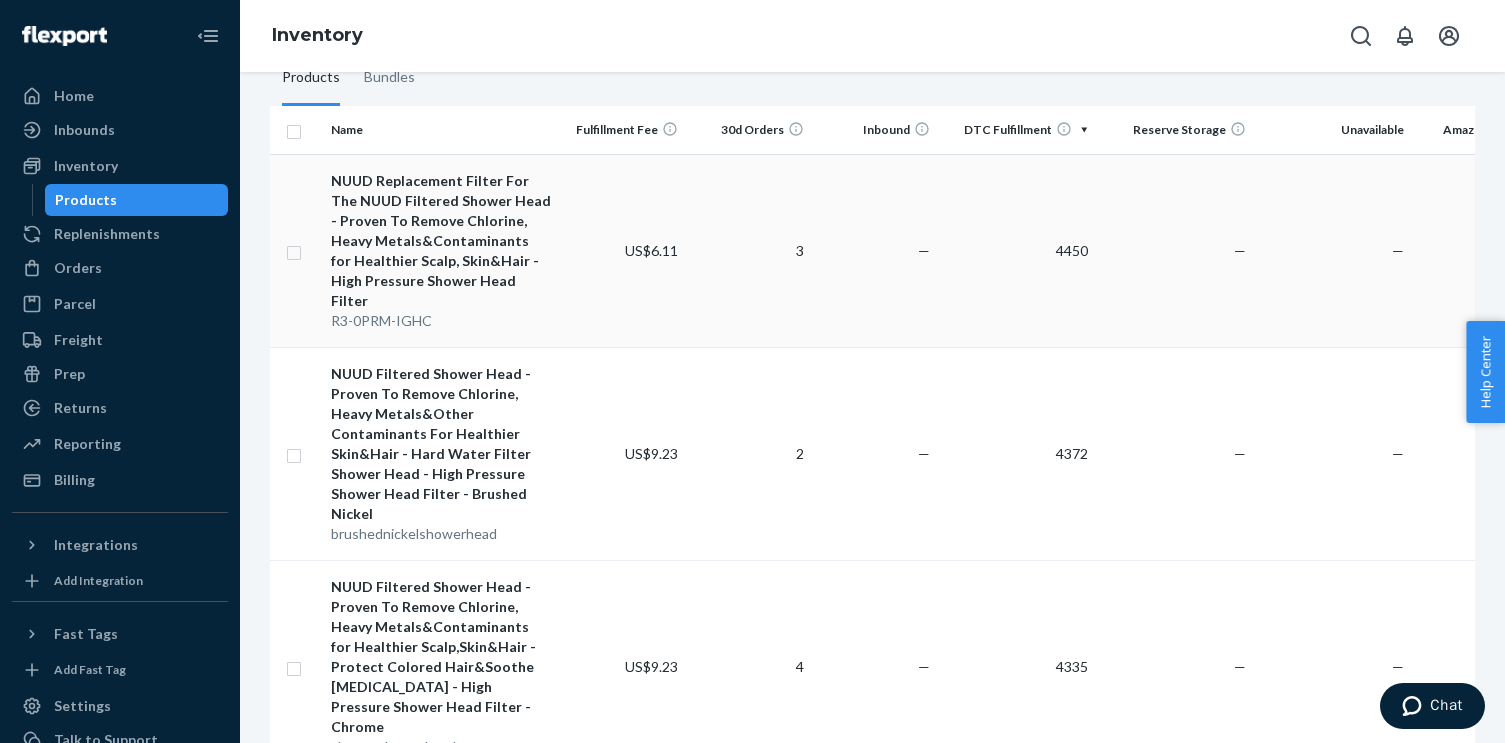 click on "NUUD Replacement Filter For The NUUD Filtered Shower Head - Proven To Remove Chlorine, Heavy Metals&Contaminants for Healthier Scalp, Skin&Hair - High Pressure Shower Head Filter" at bounding box center (441, 241) 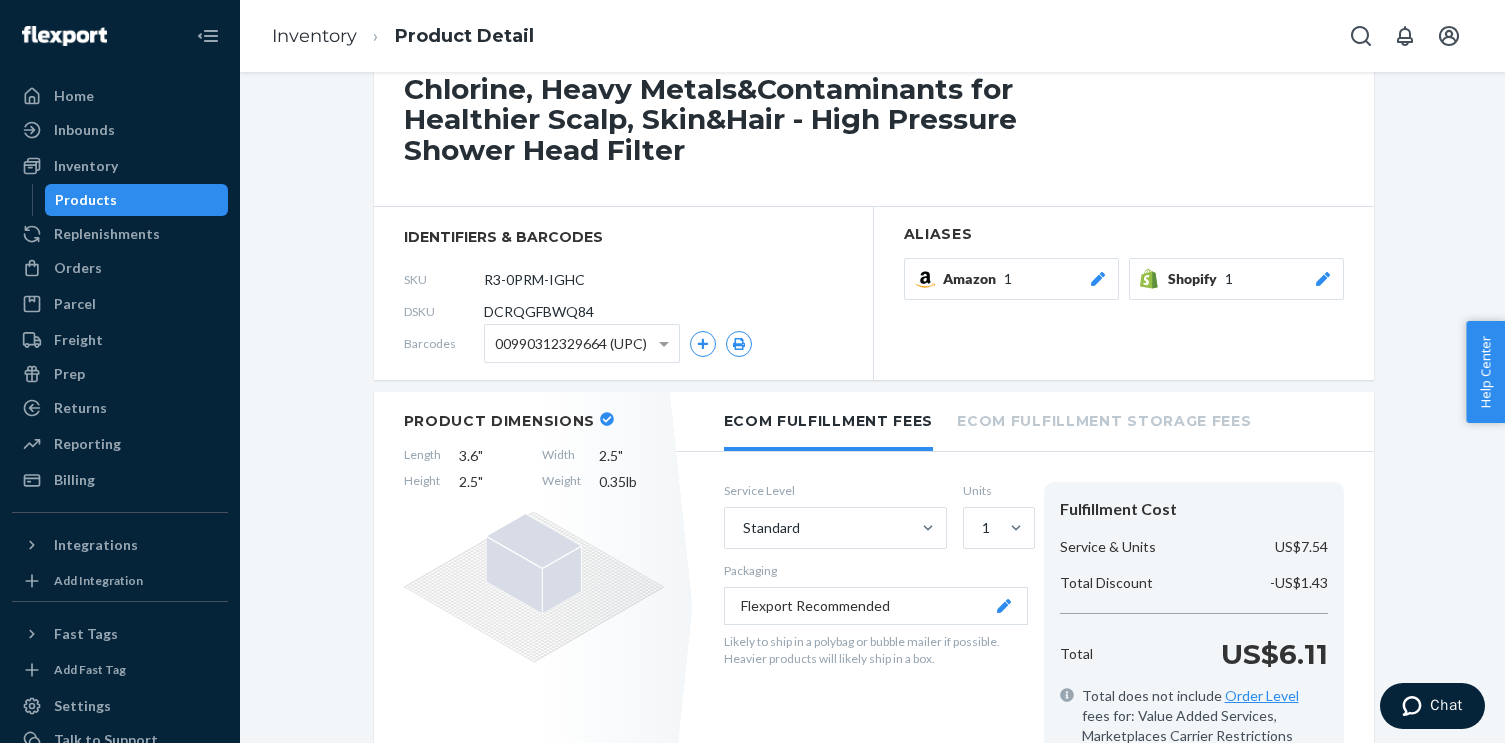 scroll, scrollTop: 128, scrollLeft: 0, axis: vertical 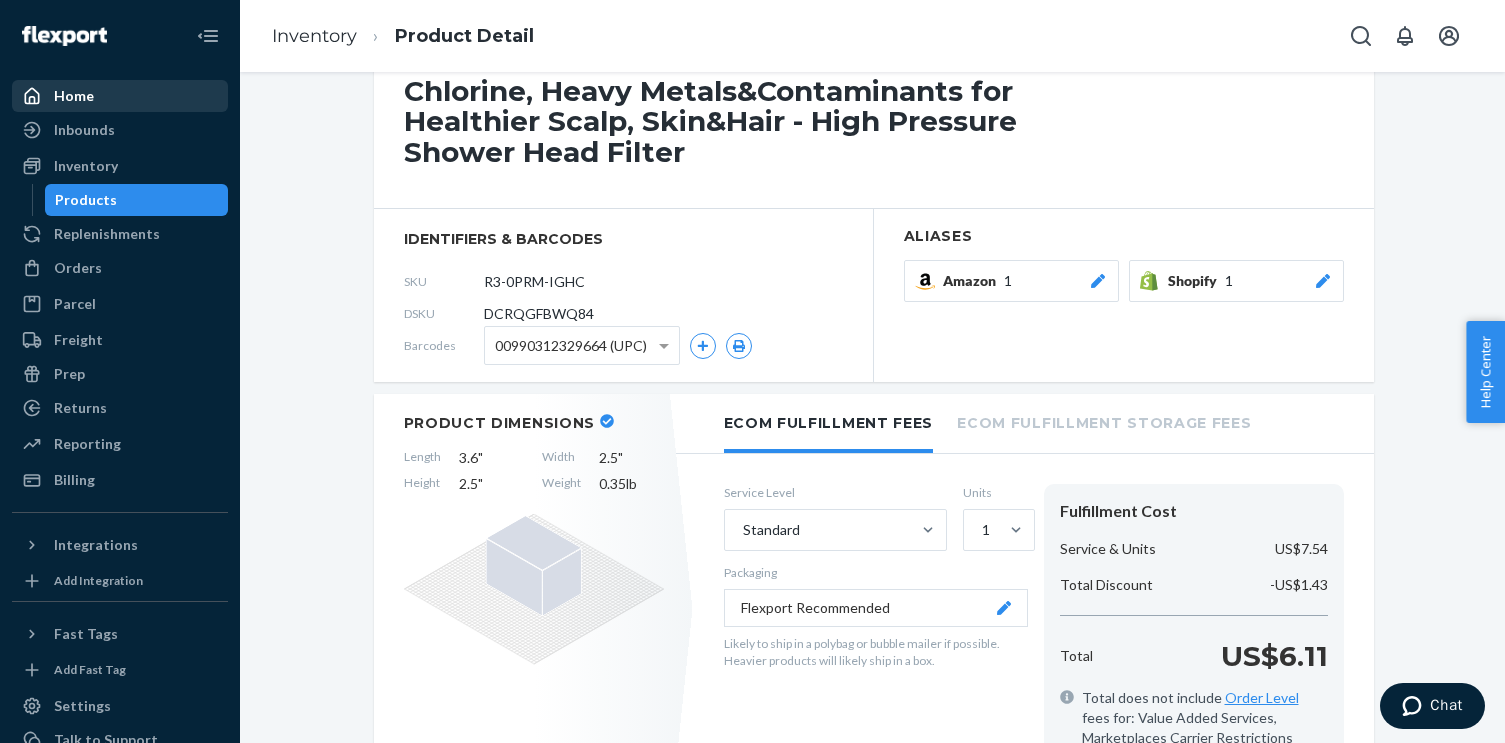 click on "Home" at bounding box center [120, 96] 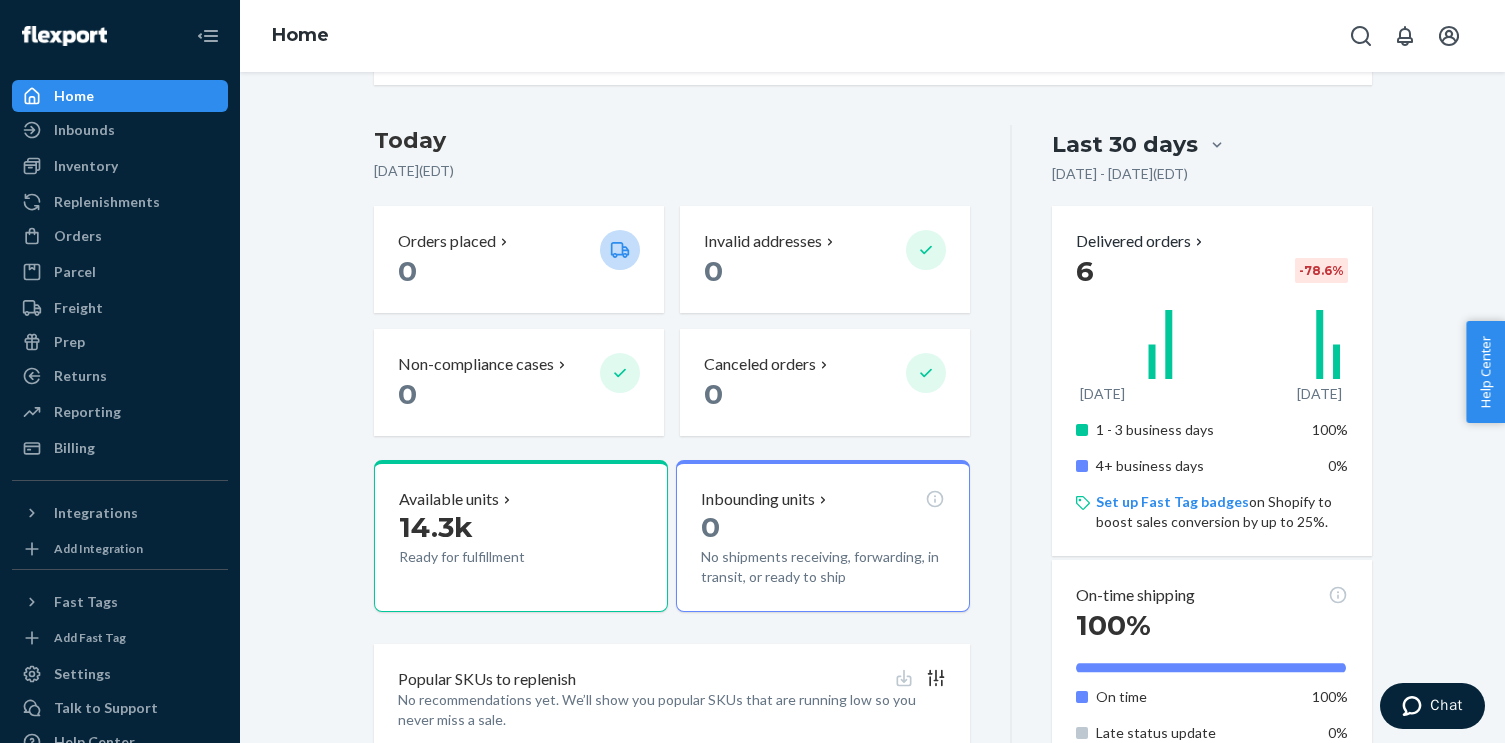 scroll, scrollTop: 262, scrollLeft: 0, axis: vertical 